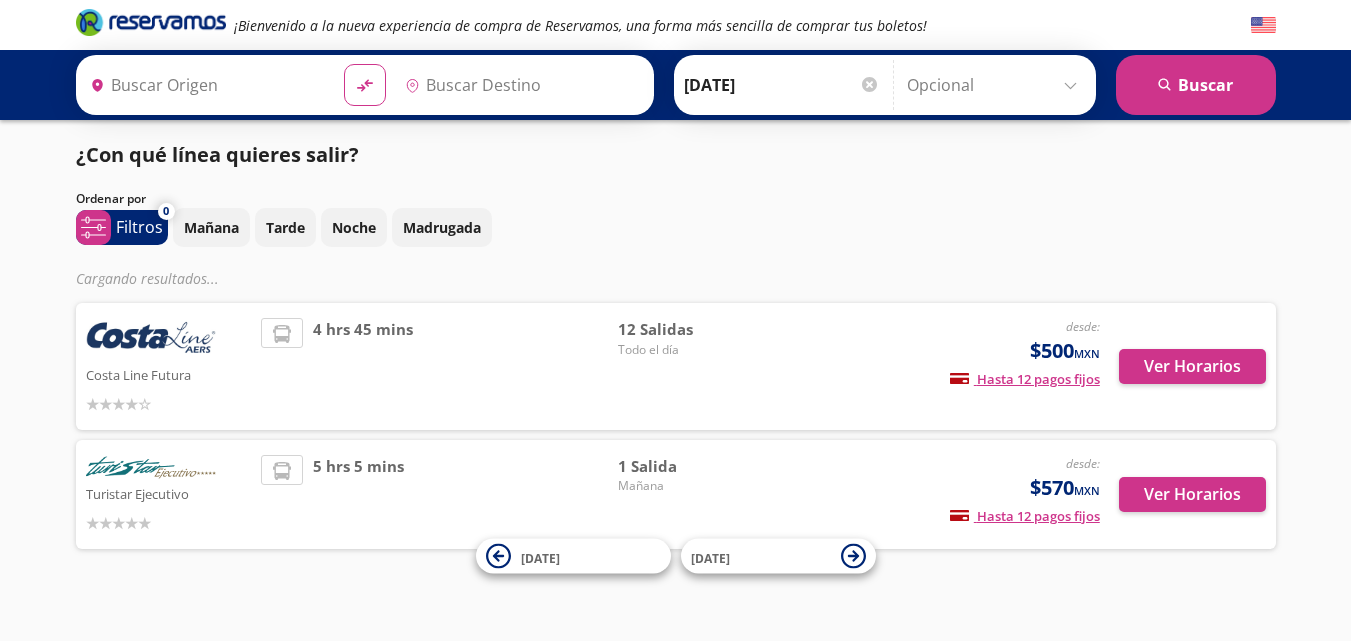 type on "Teloloapan, [GEOGRAPHIC_DATA]" 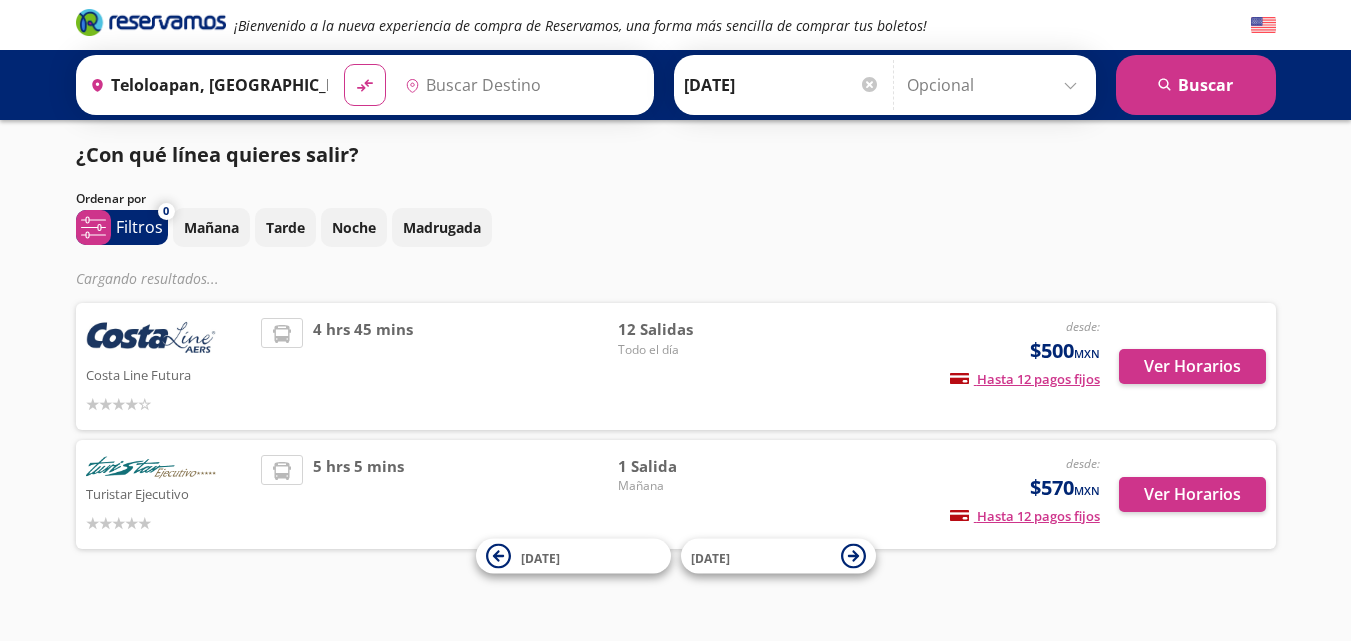 type on "Central del Sur (taxqueña), [GEOGRAPHIC_DATA]" 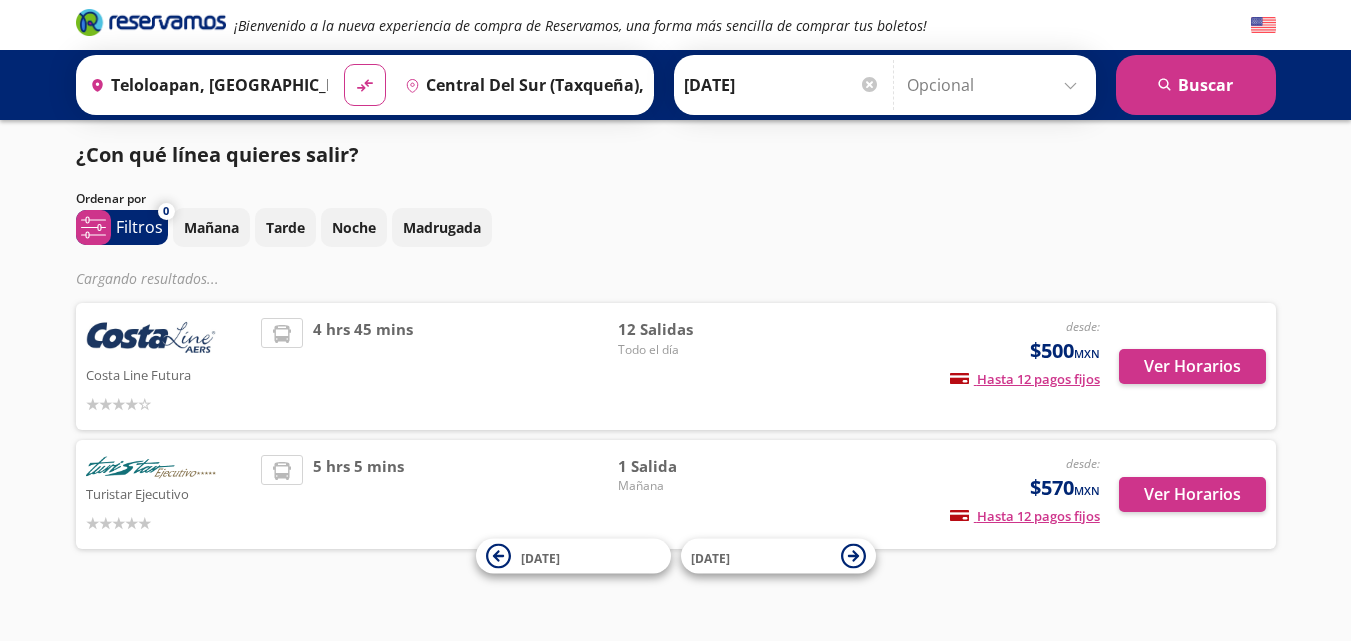 scroll, scrollTop: 0, scrollLeft: 0, axis: both 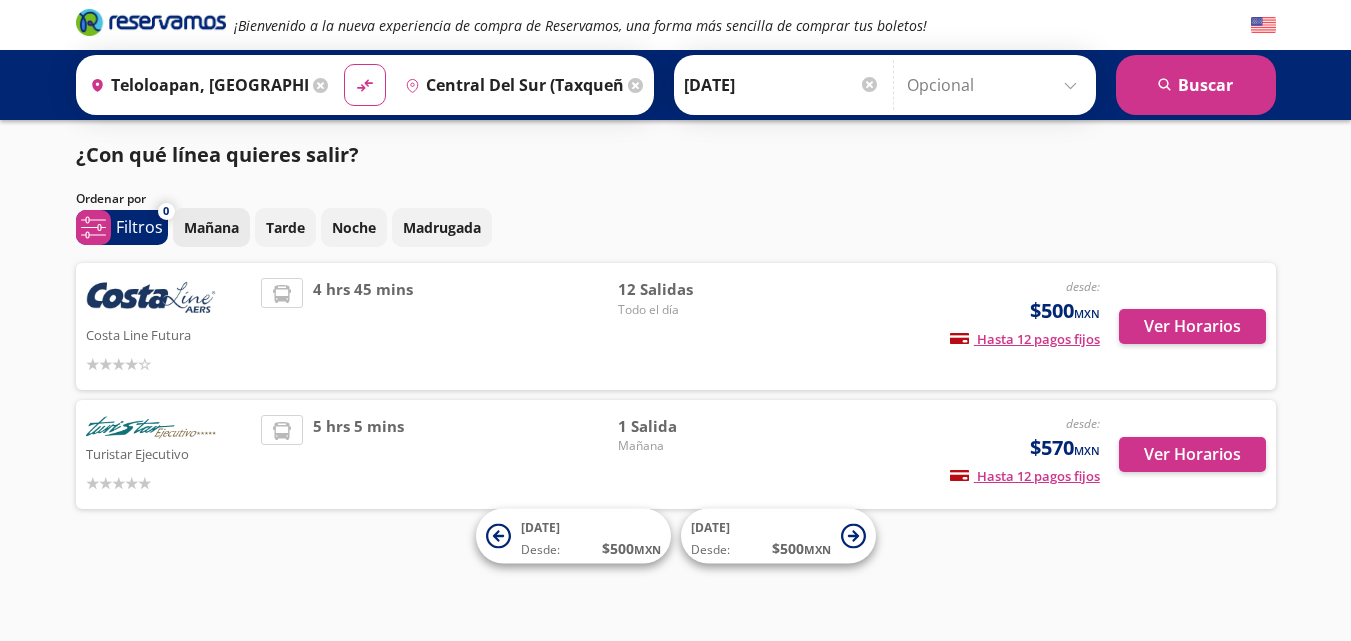 click on "Mañana" at bounding box center [211, 227] 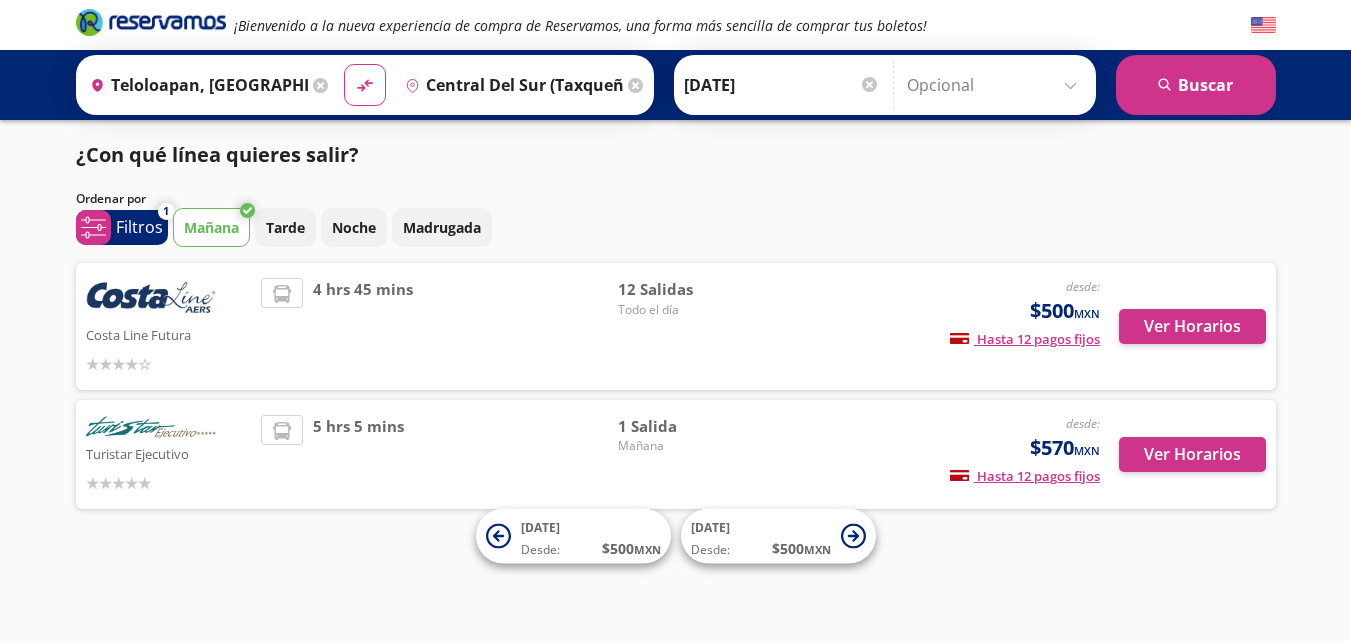 click on "Mañana" at bounding box center [211, 227] 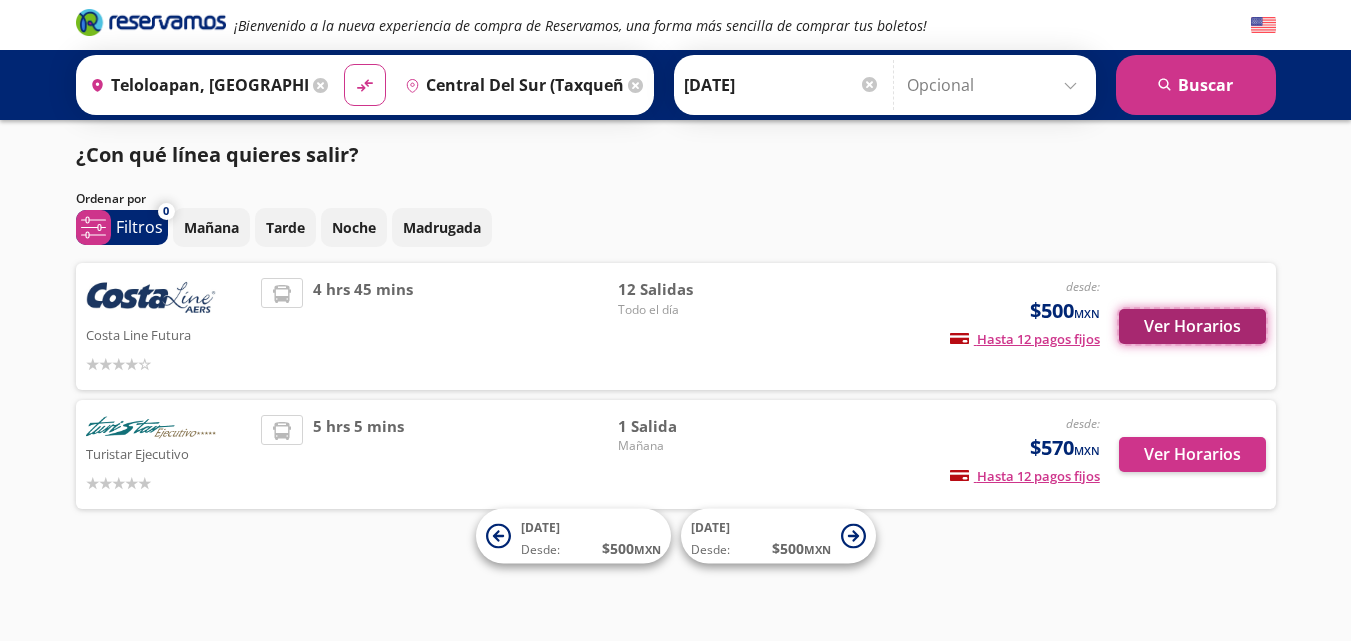 click on "Ver Horarios" at bounding box center (1192, 326) 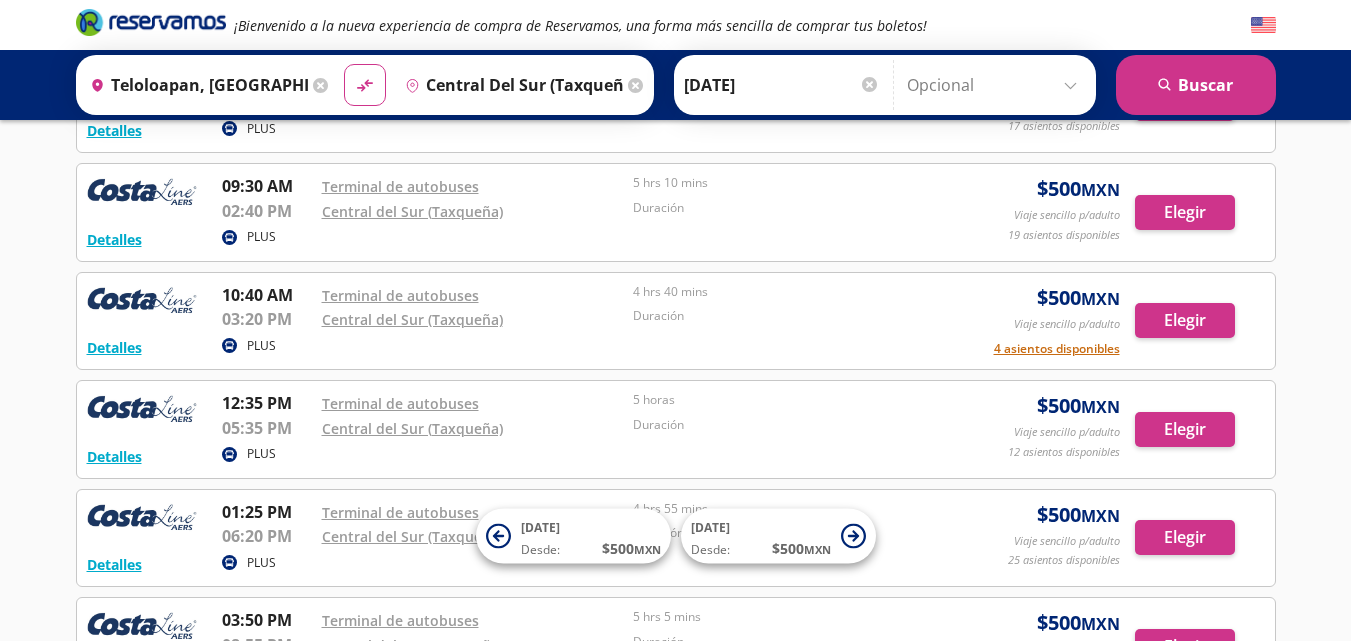 scroll, scrollTop: 300, scrollLeft: 0, axis: vertical 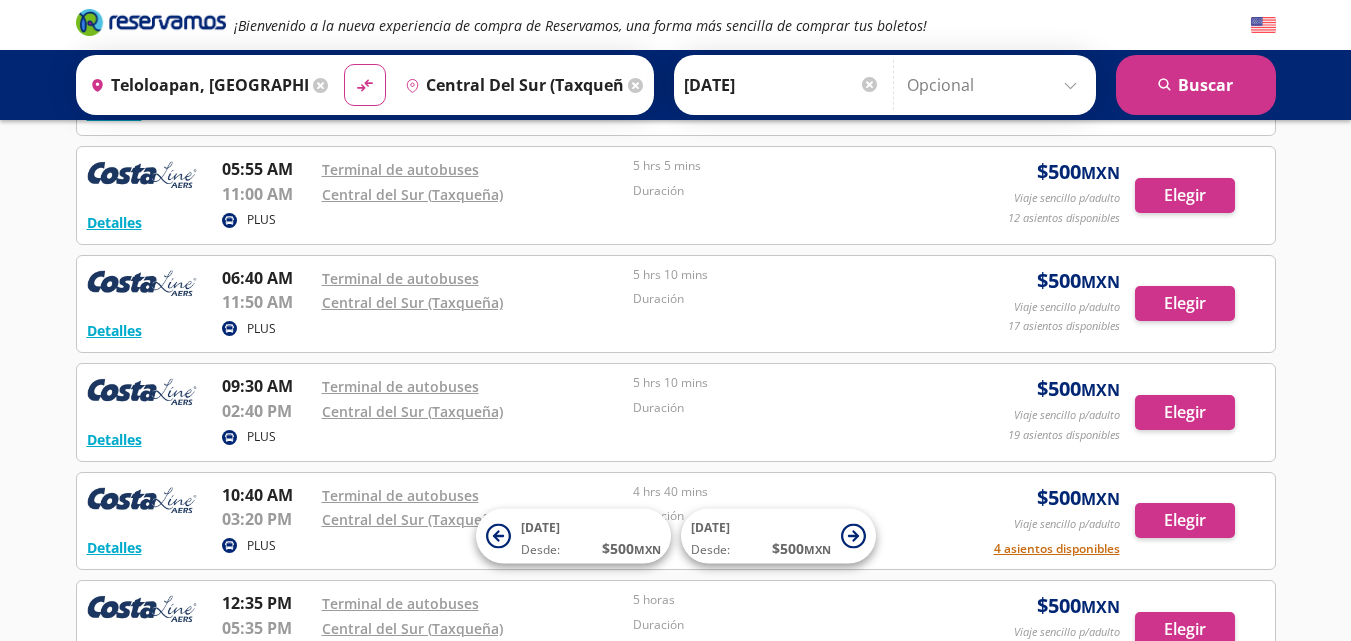 click on "Central del Sur (Taxqueña)" at bounding box center (473, 411) 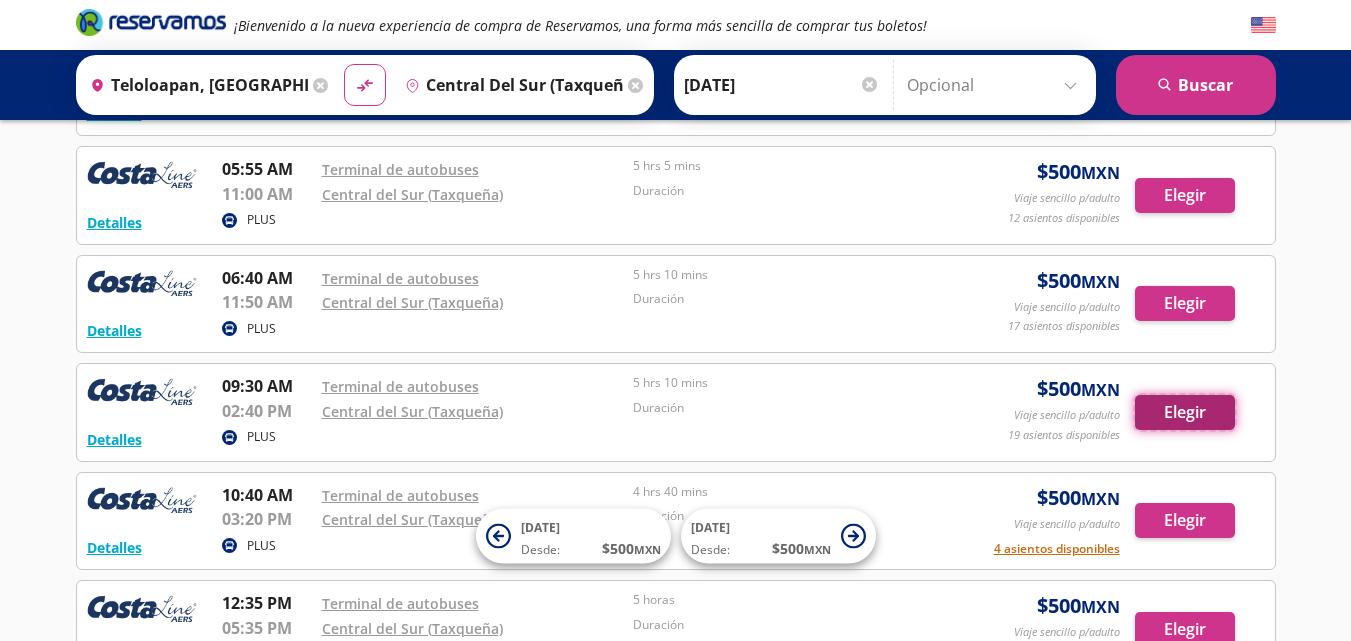 click on "Elegir" at bounding box center [1185, 412] 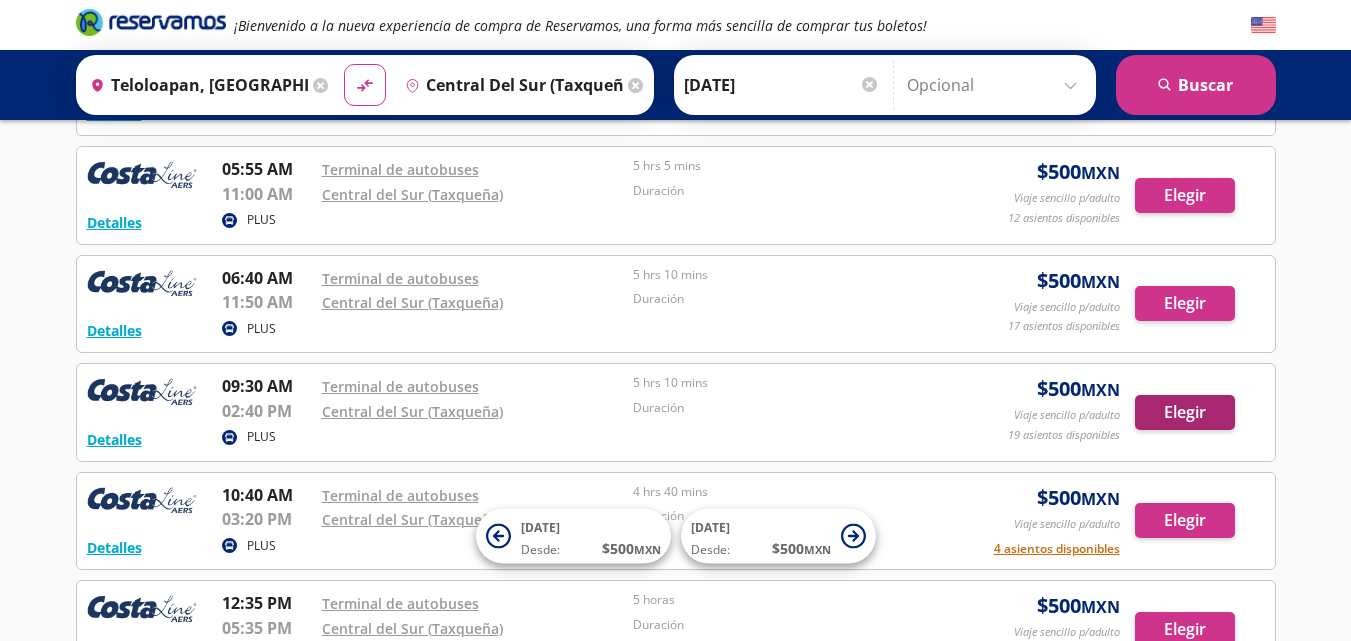 scroll, scrollTop: 0, scrollLeft: 0, axis: both 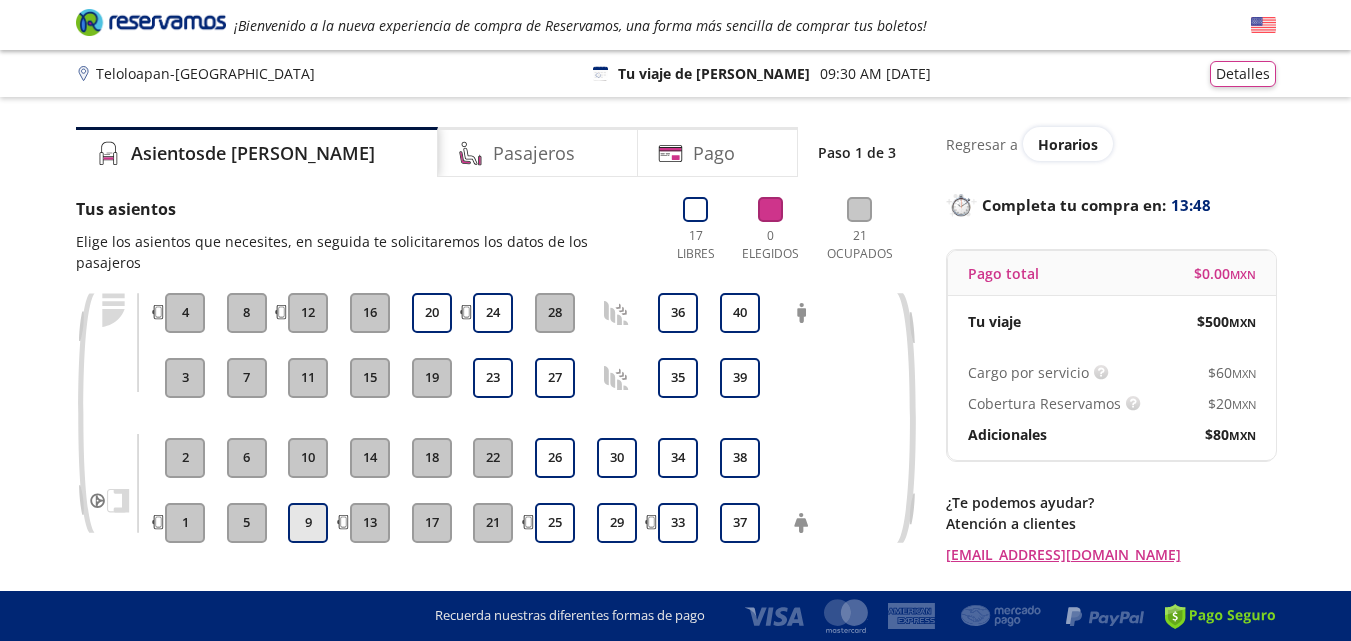 click on "9" at bounding box center [308, 523] 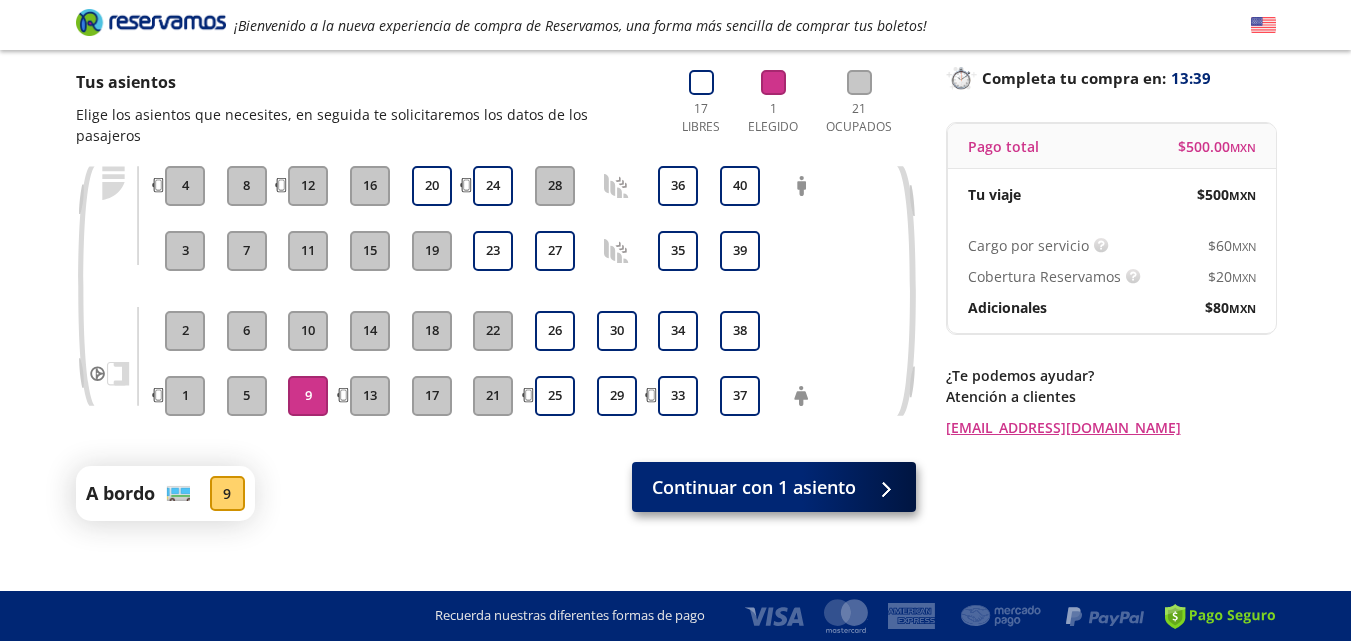 scroll, scrollTop: 0, scrollLeft: 0, axis: both 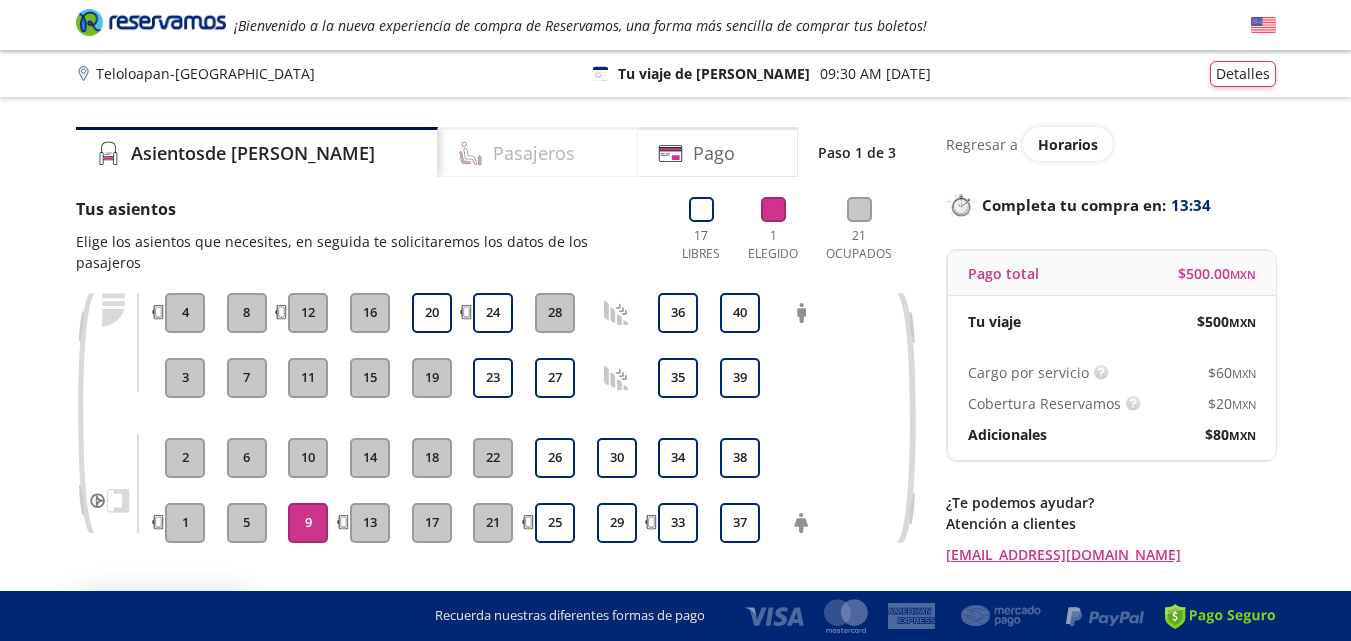 click on "Pasajeros" at bounding box center (534, 153) 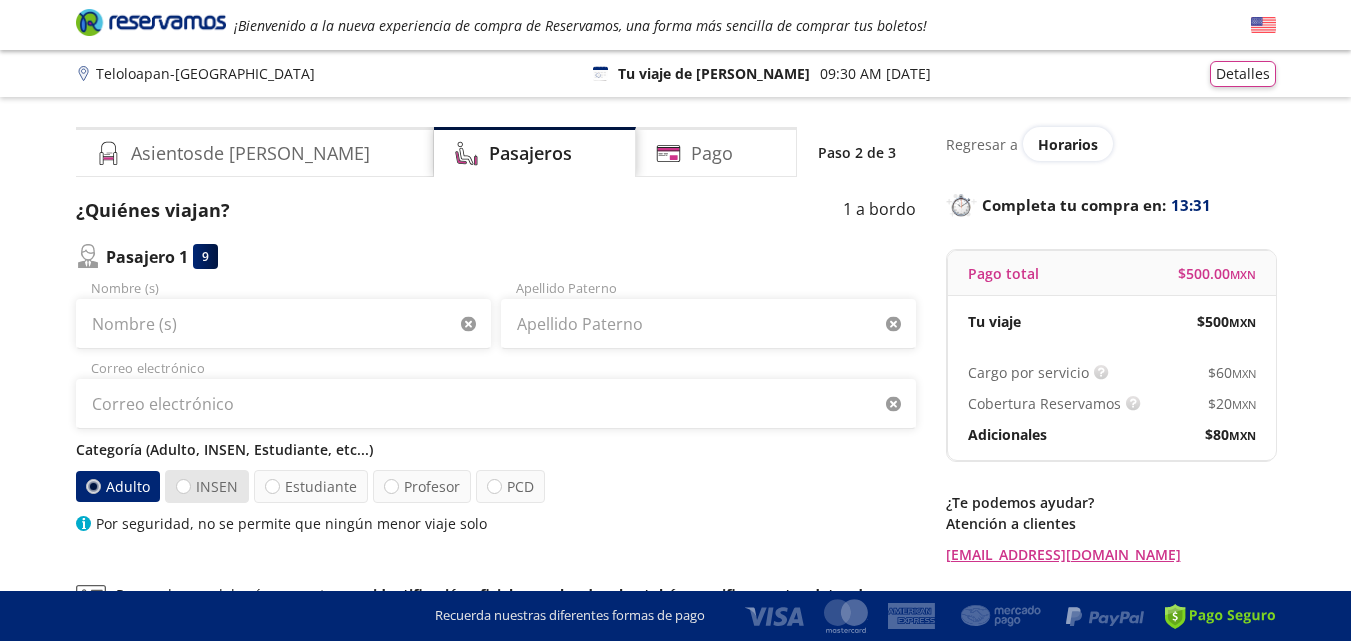 click on "INSEN" at bounding box center (207, 486) 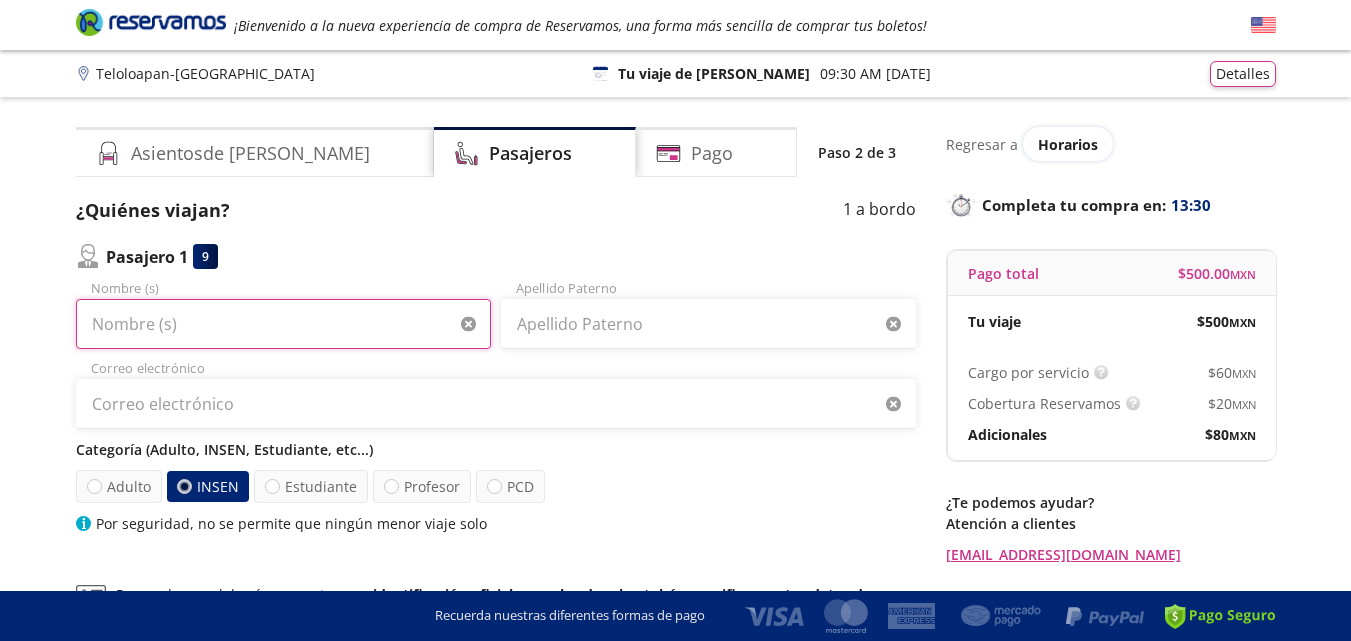 click on "Nombre (s)" at bounding box center [283, 324] 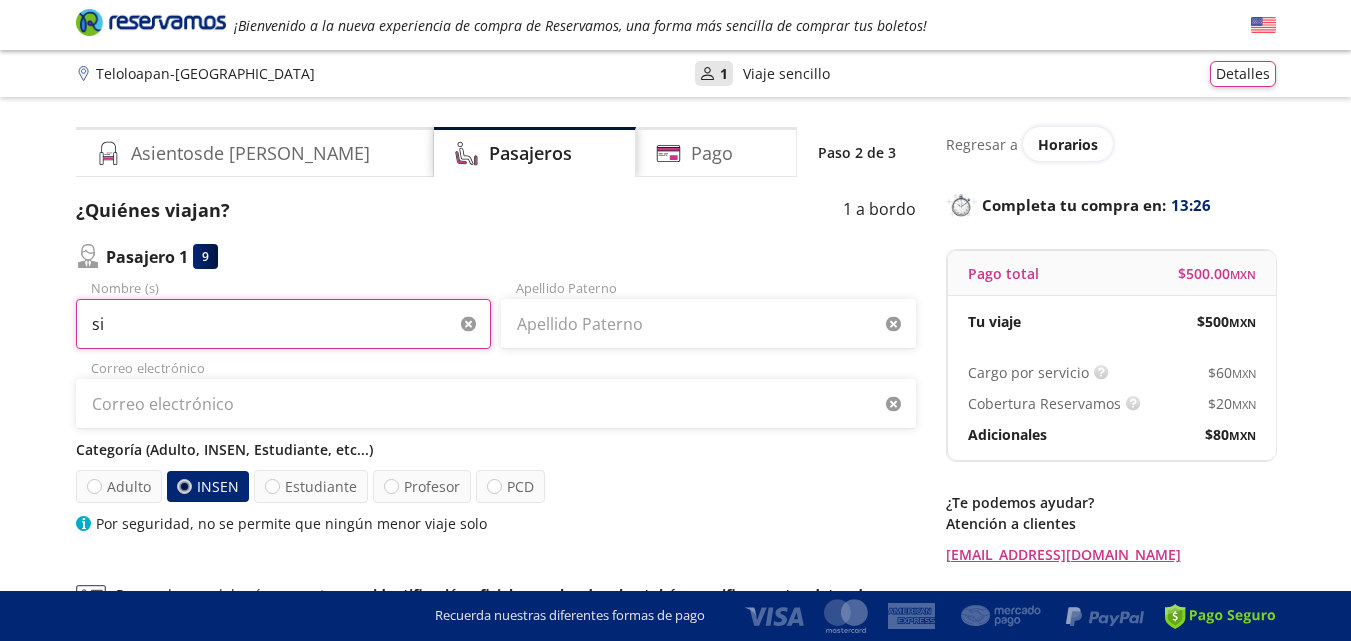 type on "s" 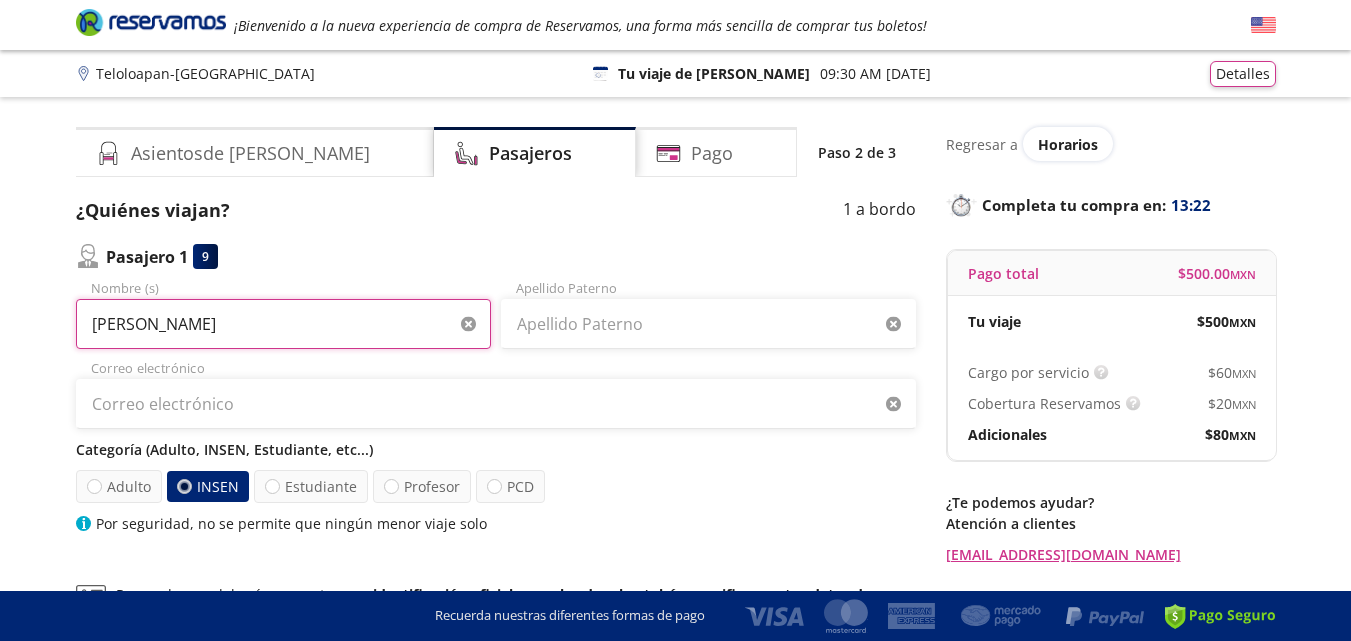 type on "[PERSON_NAME]" 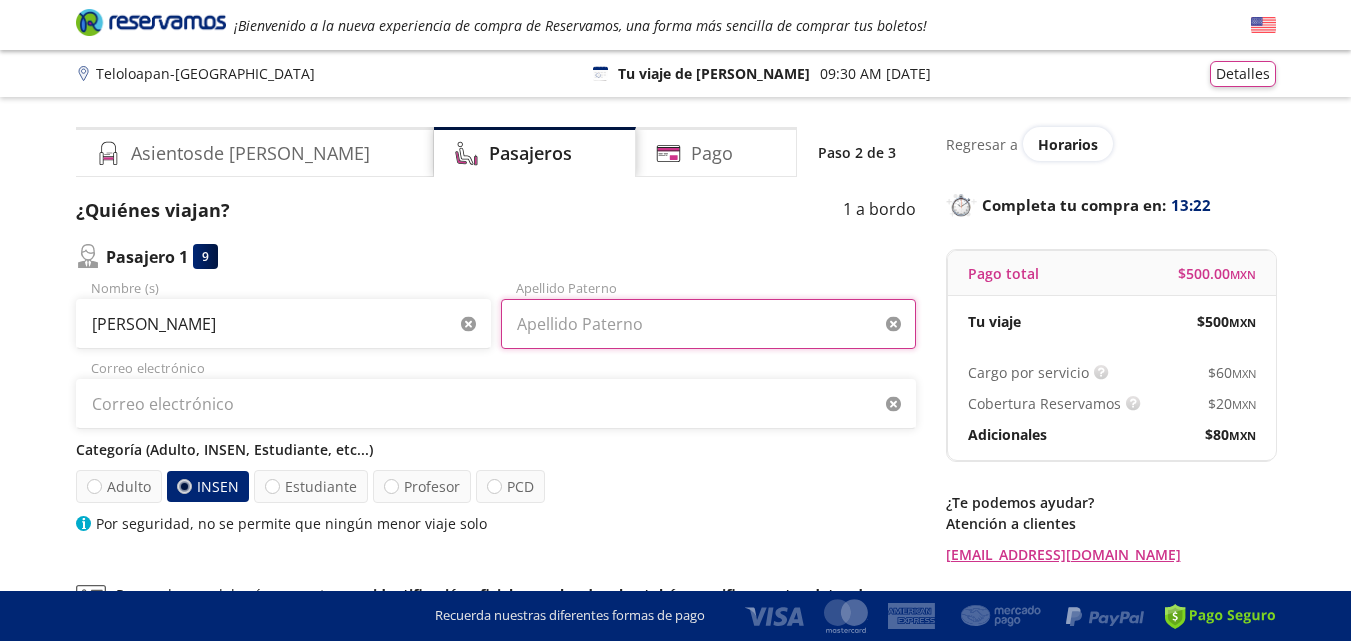 click on "Apellido Paterno" at bounding box center (708, 324) 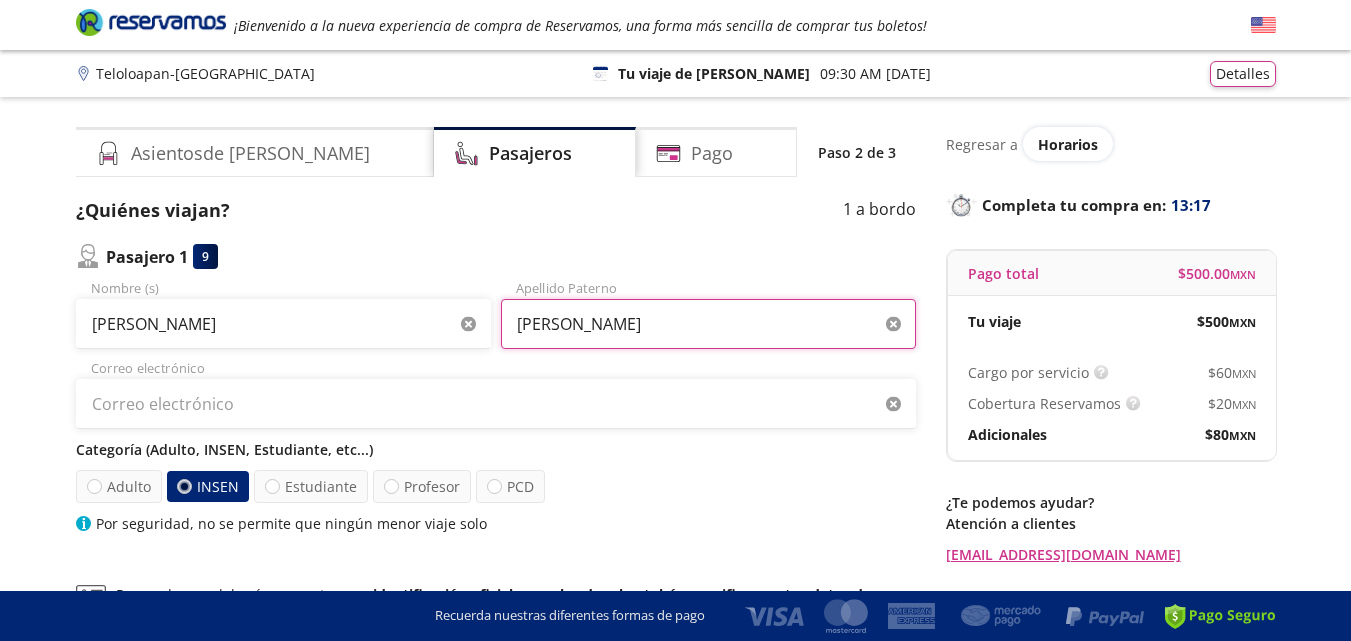 click on "[PERSON_NAME]" at bounding box center [708, 324] 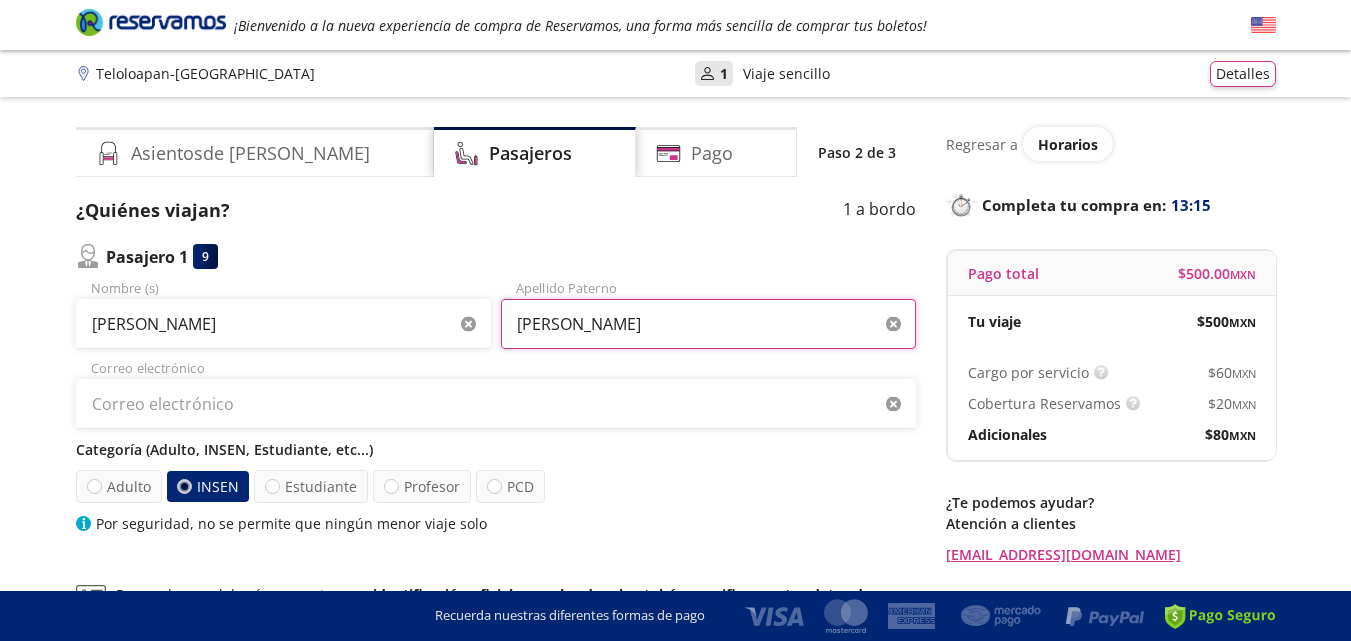 type on "[PERSON_NAME]" 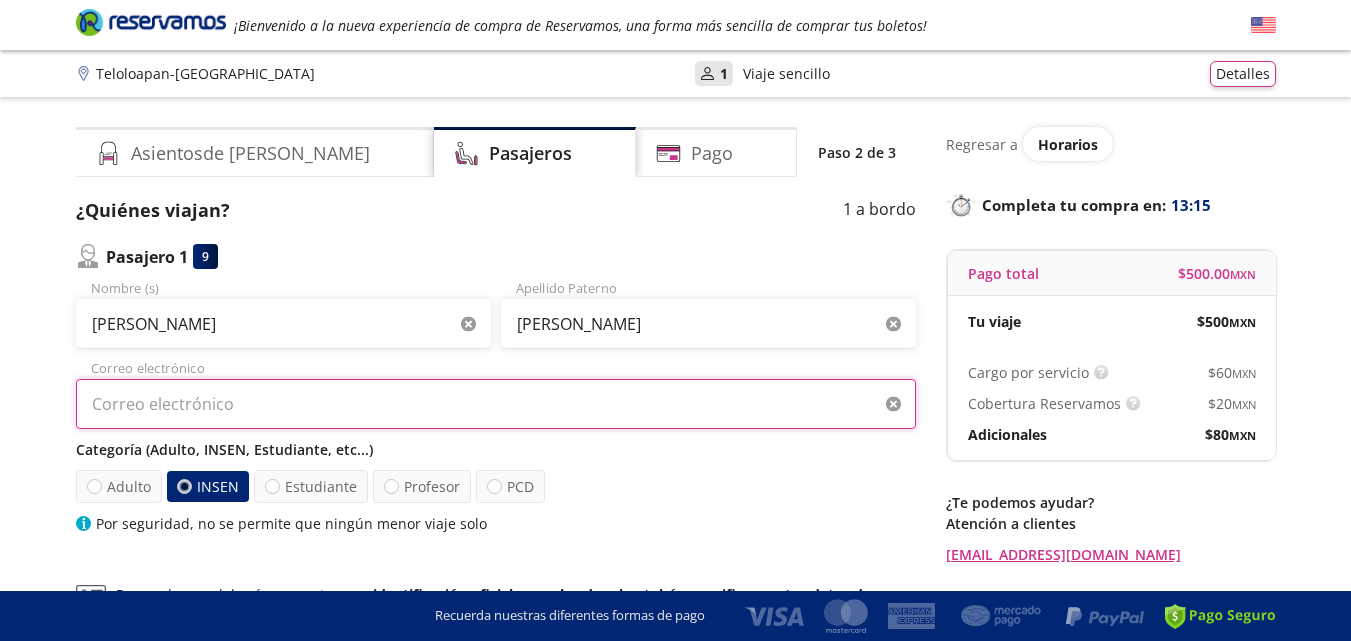 click on "Correo electrónico" at bounding box center [496, 404] 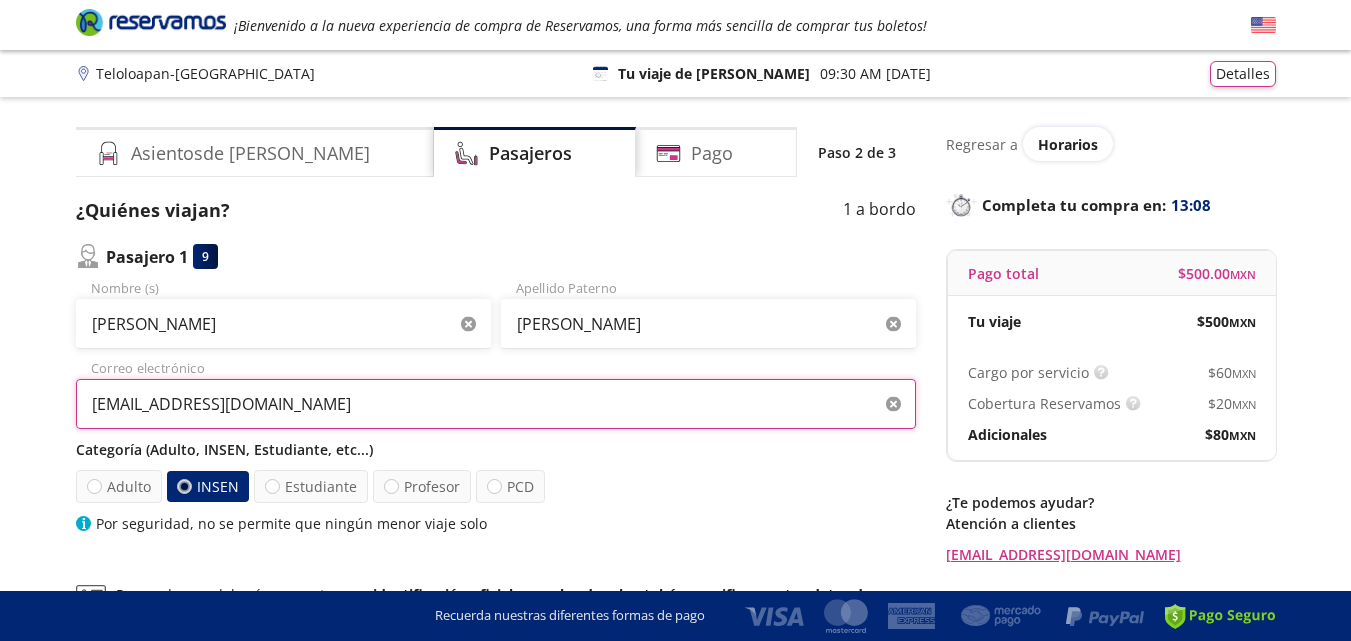 type on "[EMAIL_ADDRESS][DOMAIN_NAME]" 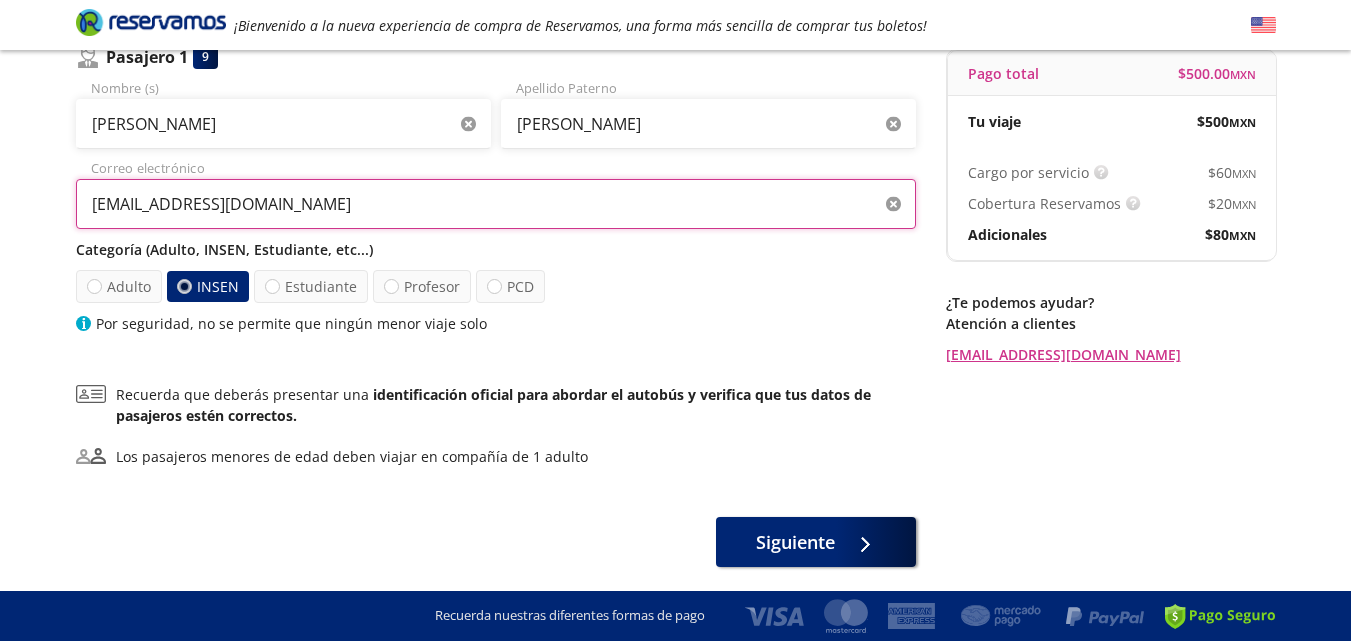 scroll, scrollTop: 267, scrollLeft: 0, axis: vertical 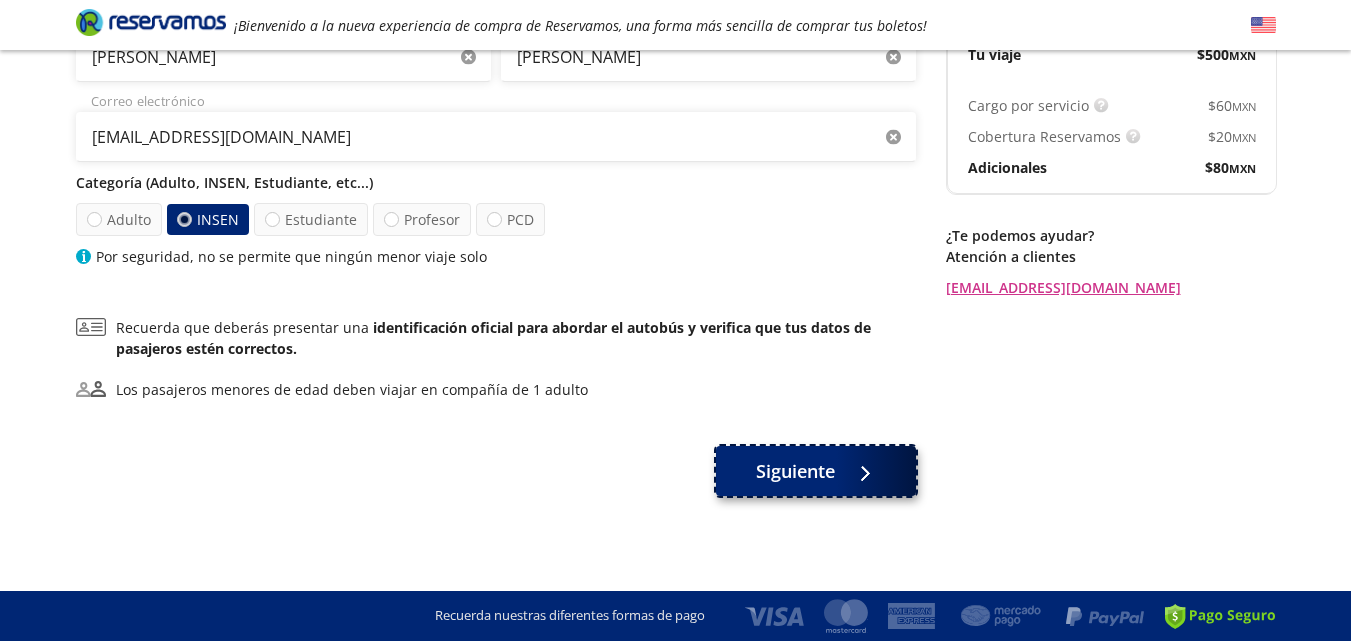 click on "Siguiente" at bounding box center [795, 471] 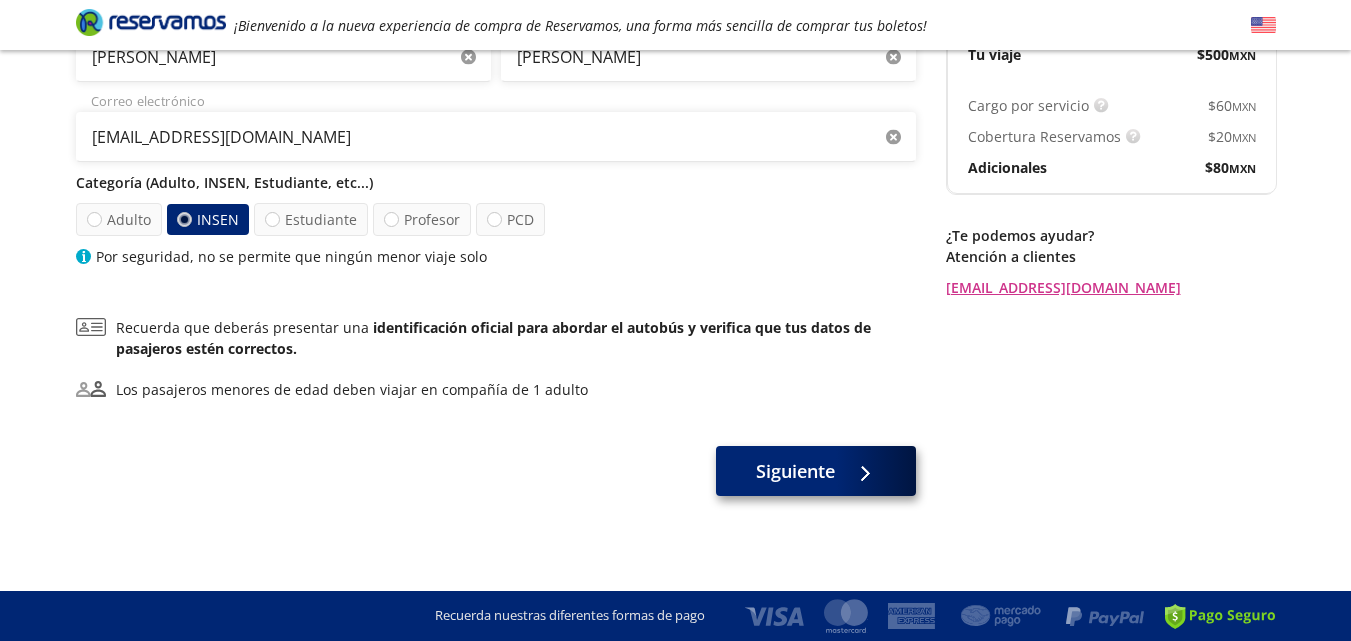 scroll, scrollTop: 0, scrollLeft: 0, axis: both 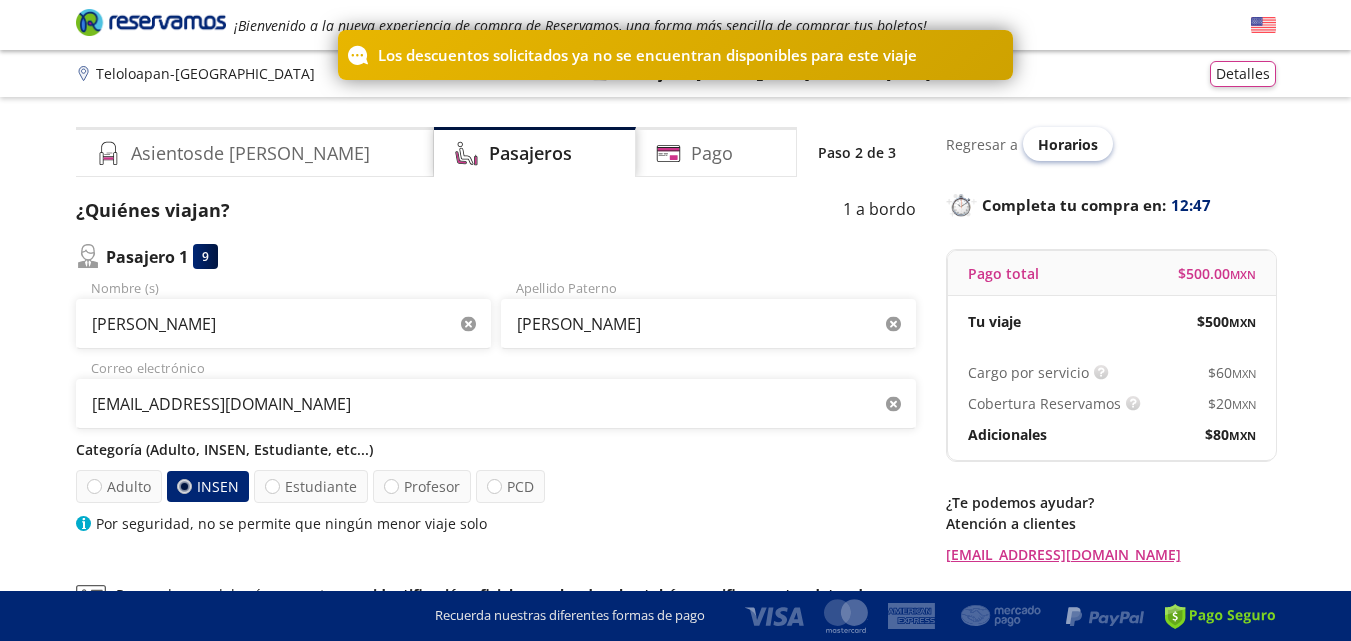 click on "Horarios" at bounding box center (1068, 144) 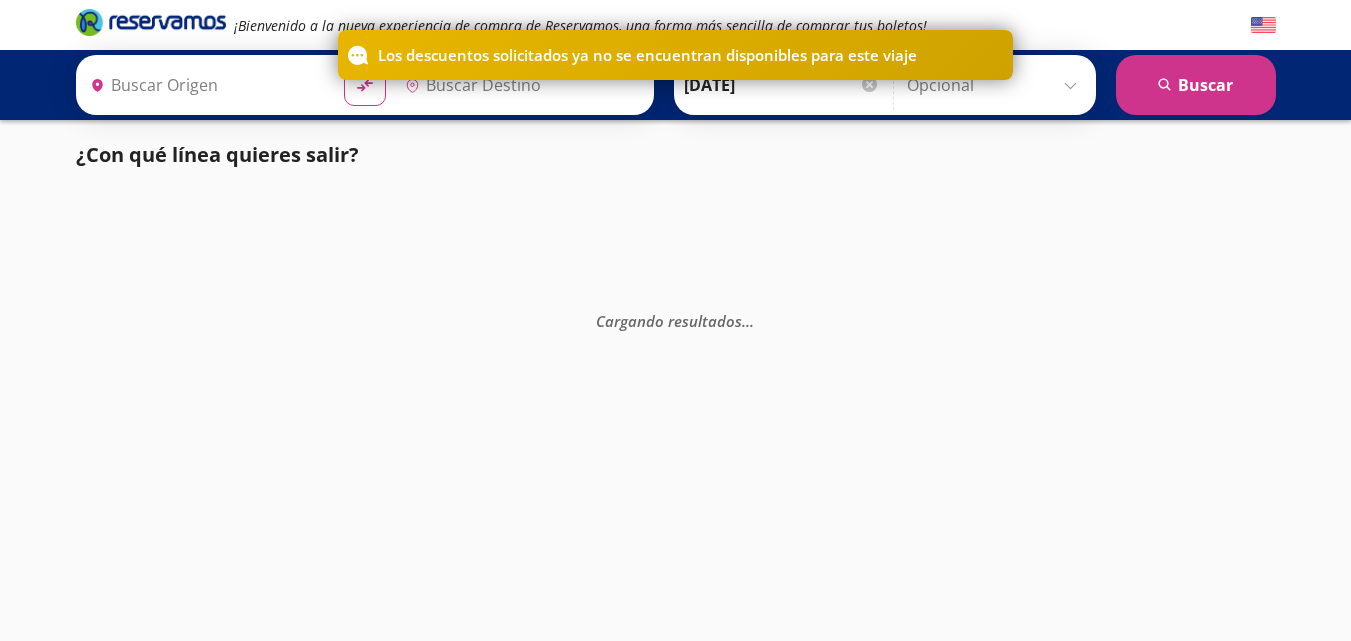 type on "Teloloapan, [GEOGRAPHIC_DATA]" 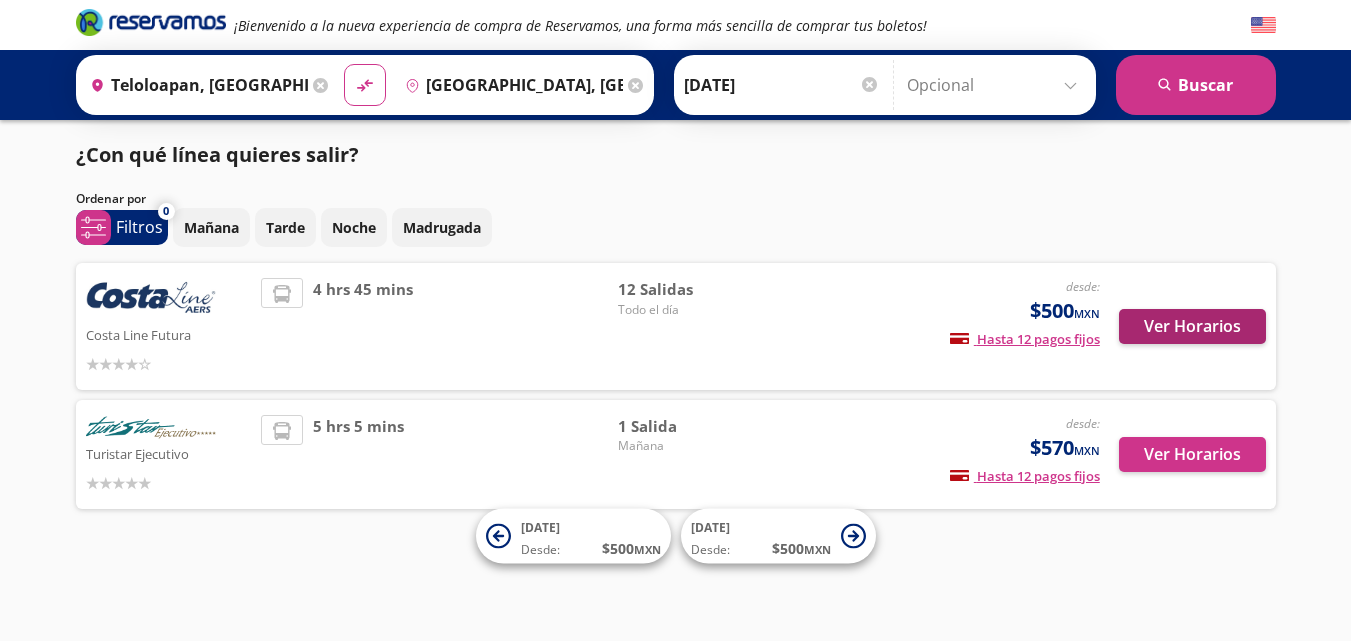 click on "Ver Horarios" at bounding box center (1183, 326) 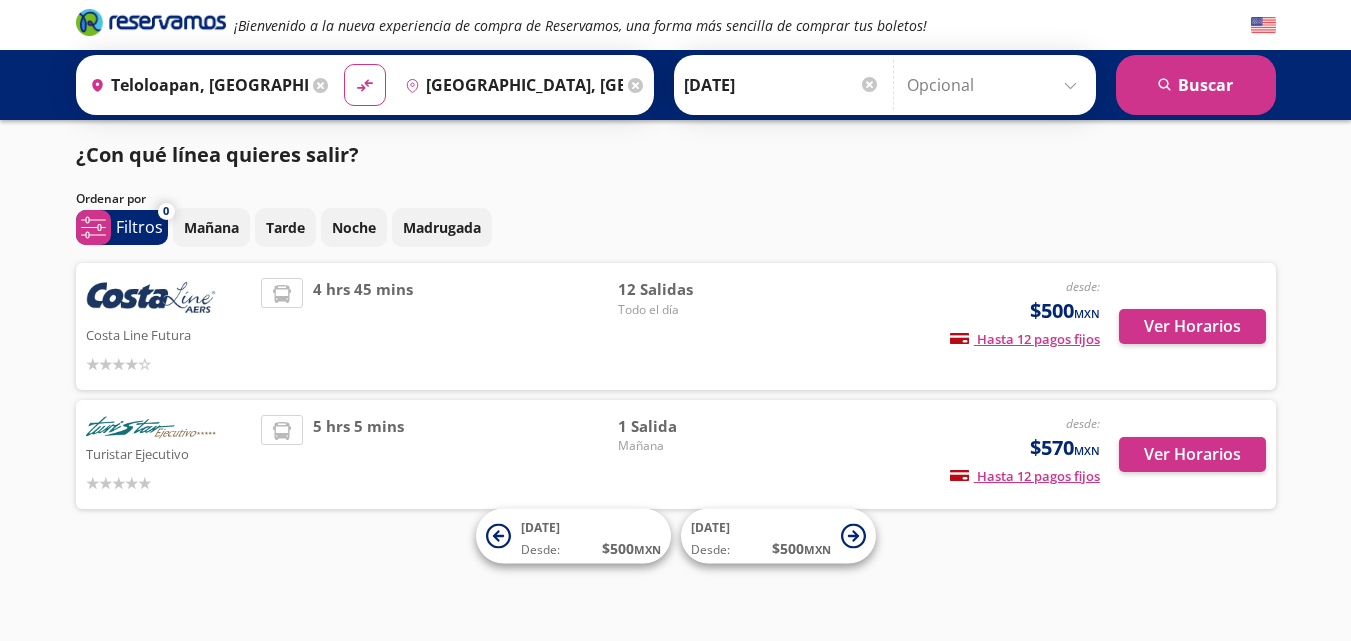 drag, startPoint x: 1191, startPoint y: 346, endPoint x: 325, endPoint y: 575, distance: 895.7662 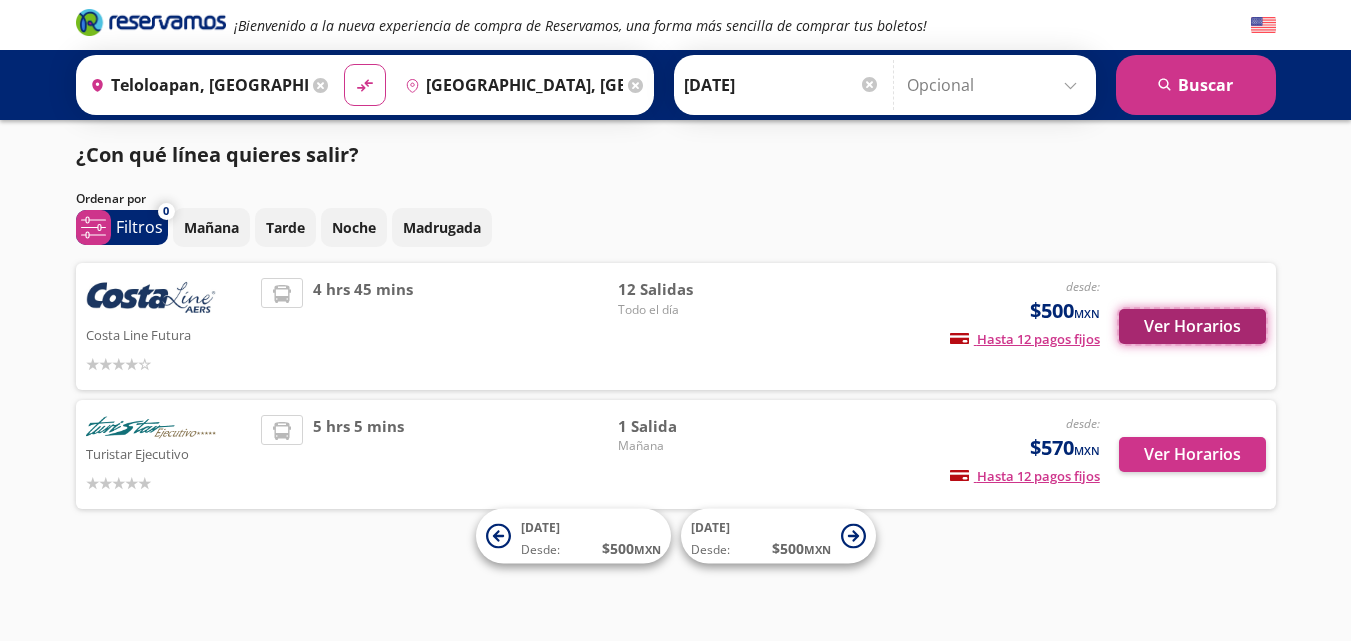 click on "Ver Horarios" at bounding box center [1192, 326] 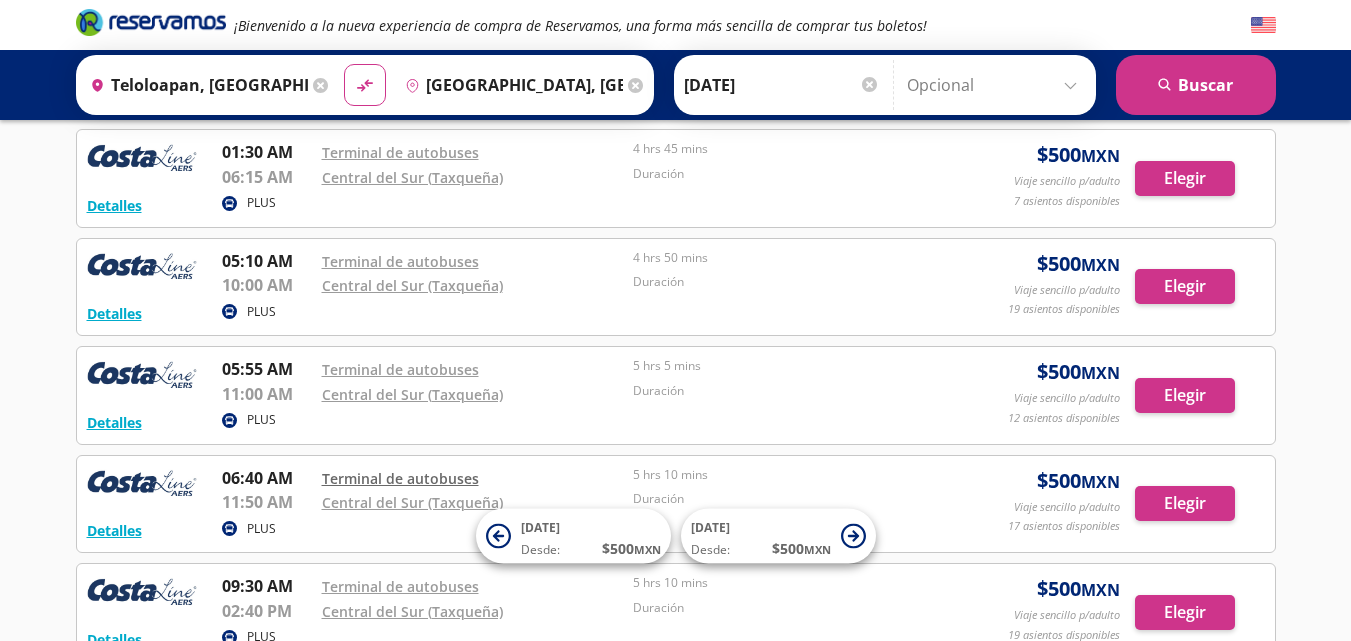scroll, scrollTop: 200, scrollLeft: 0, axis: vertical 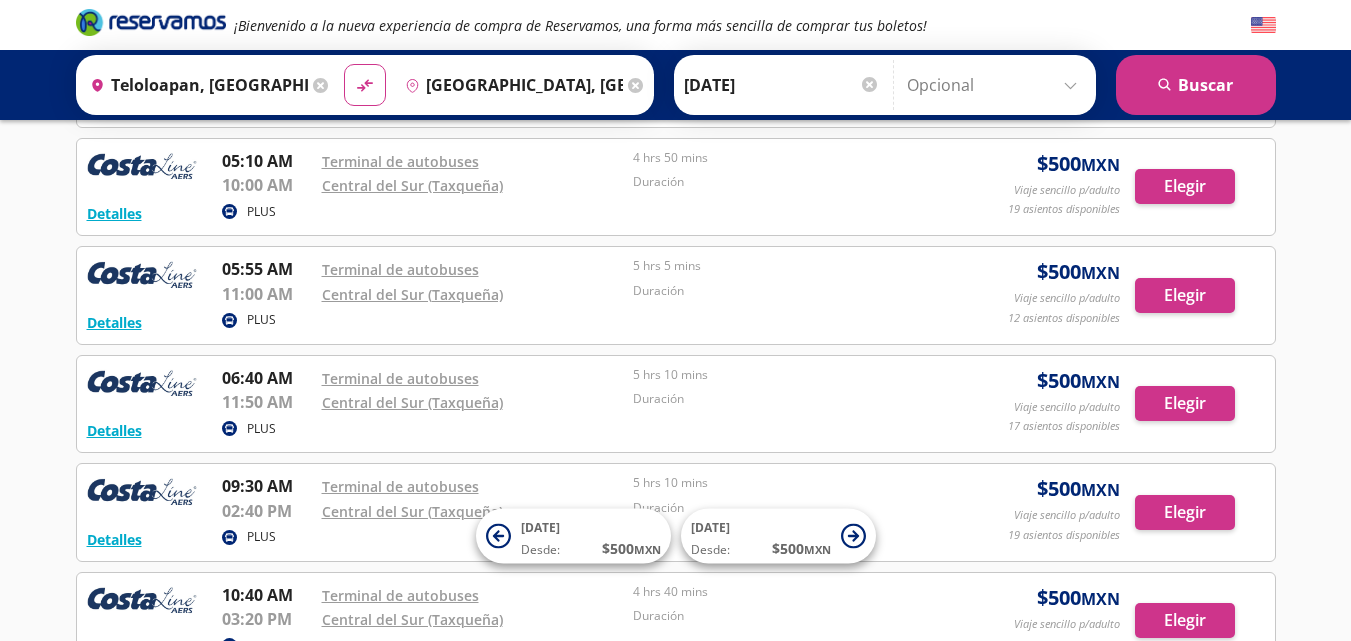 click on "Duración" at bounding box center (784, 402) 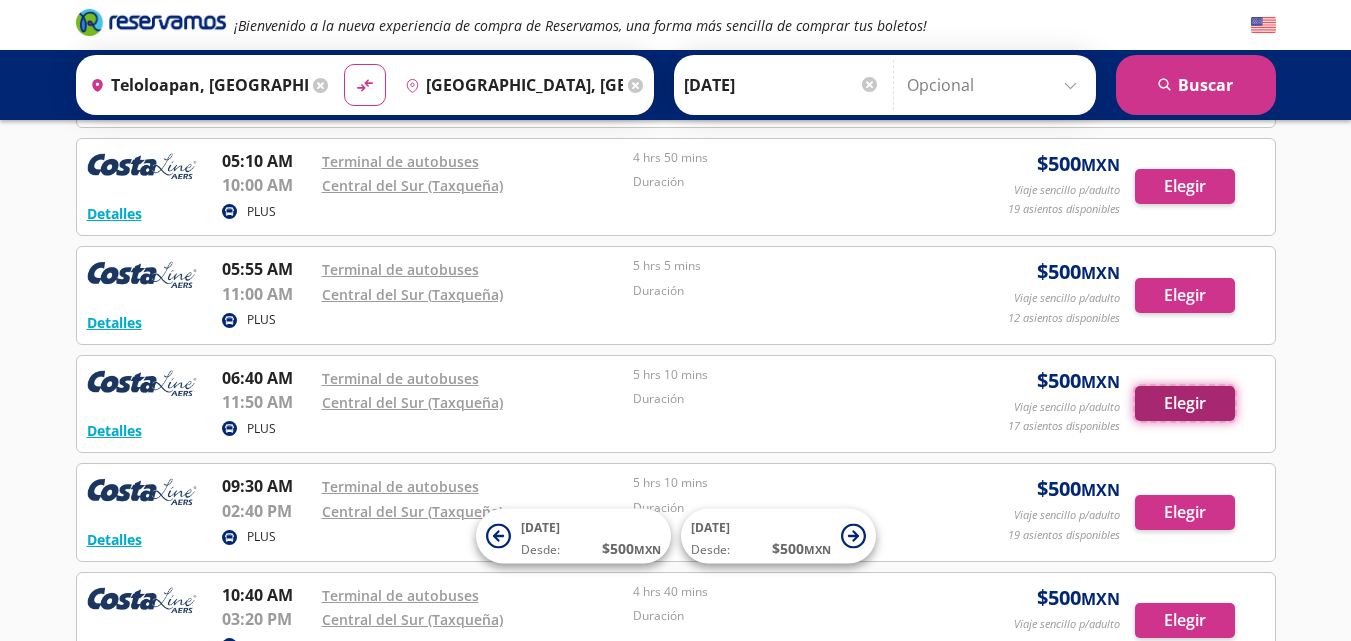 click on "Elegir" at bounding box center [1185, 403] 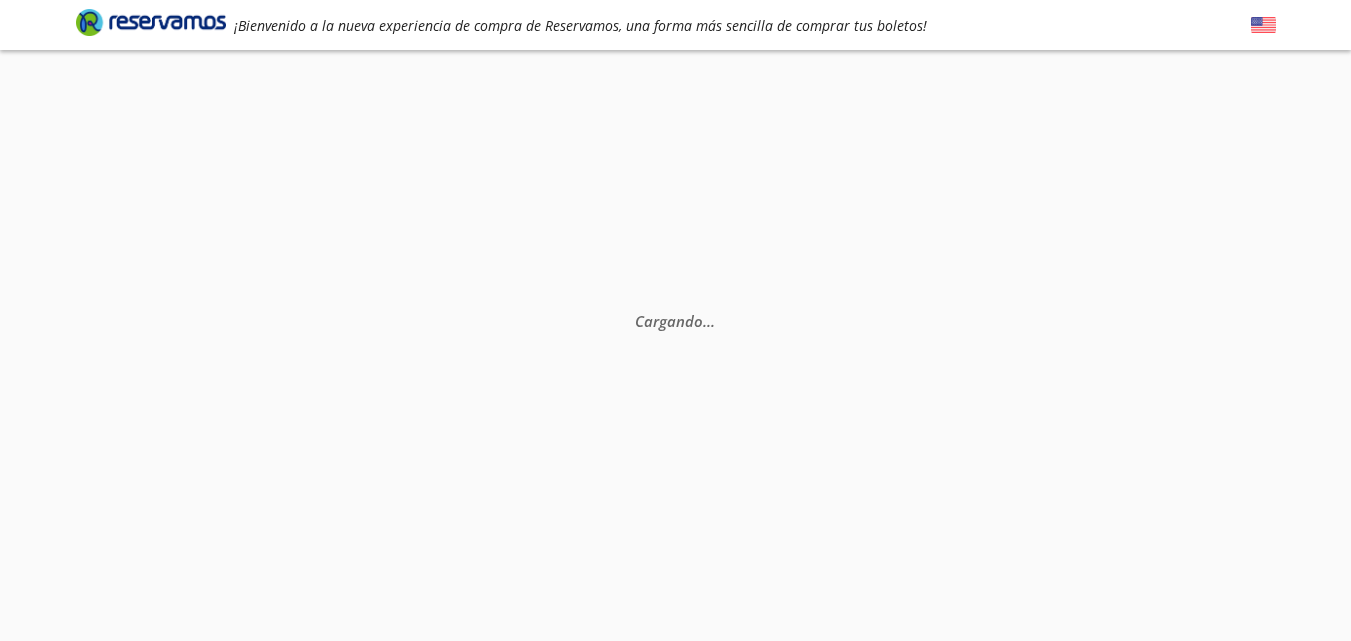 scroll, scrollTop: 0, scrollLeft: 0, axis: both 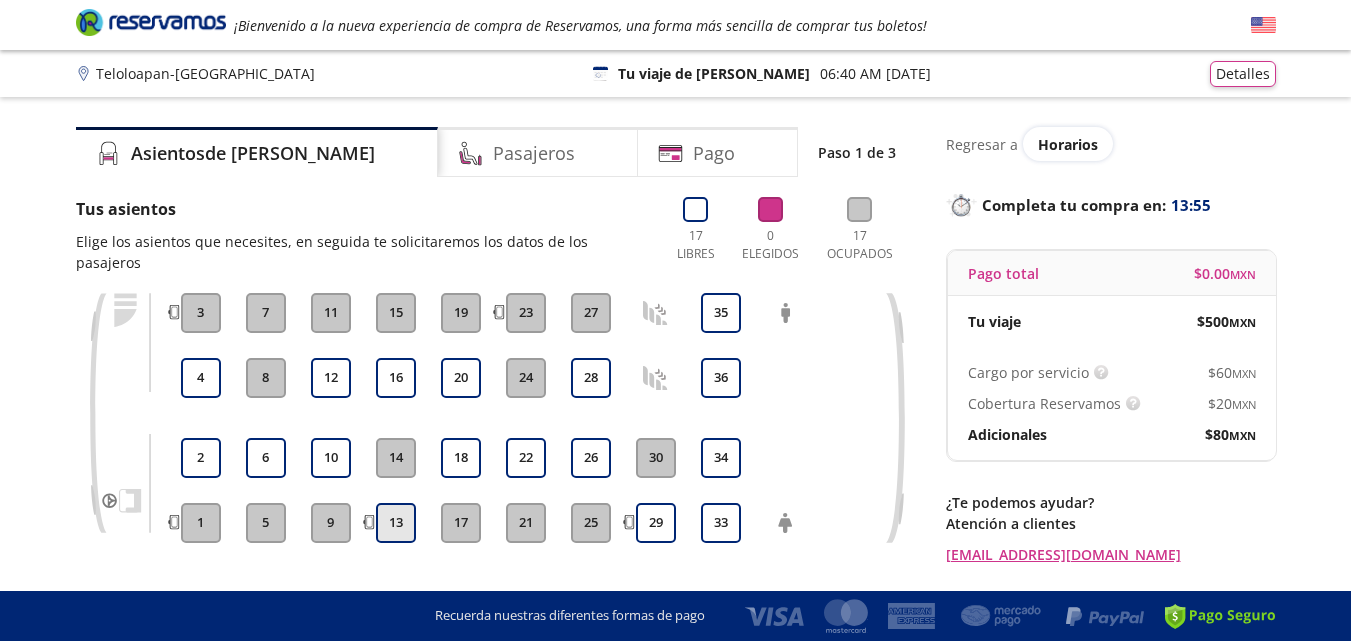 click on "13" at bounding box center [396, 523] 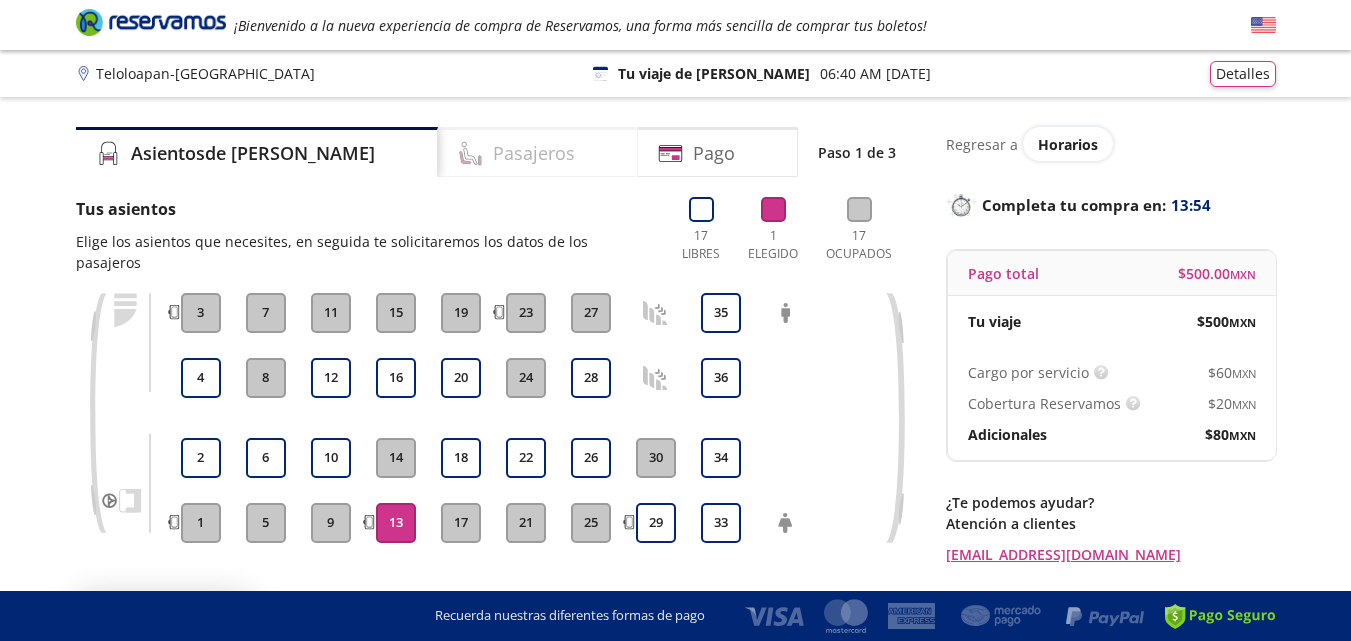 click on "Pasajeros" at bounding box center [534, 153] 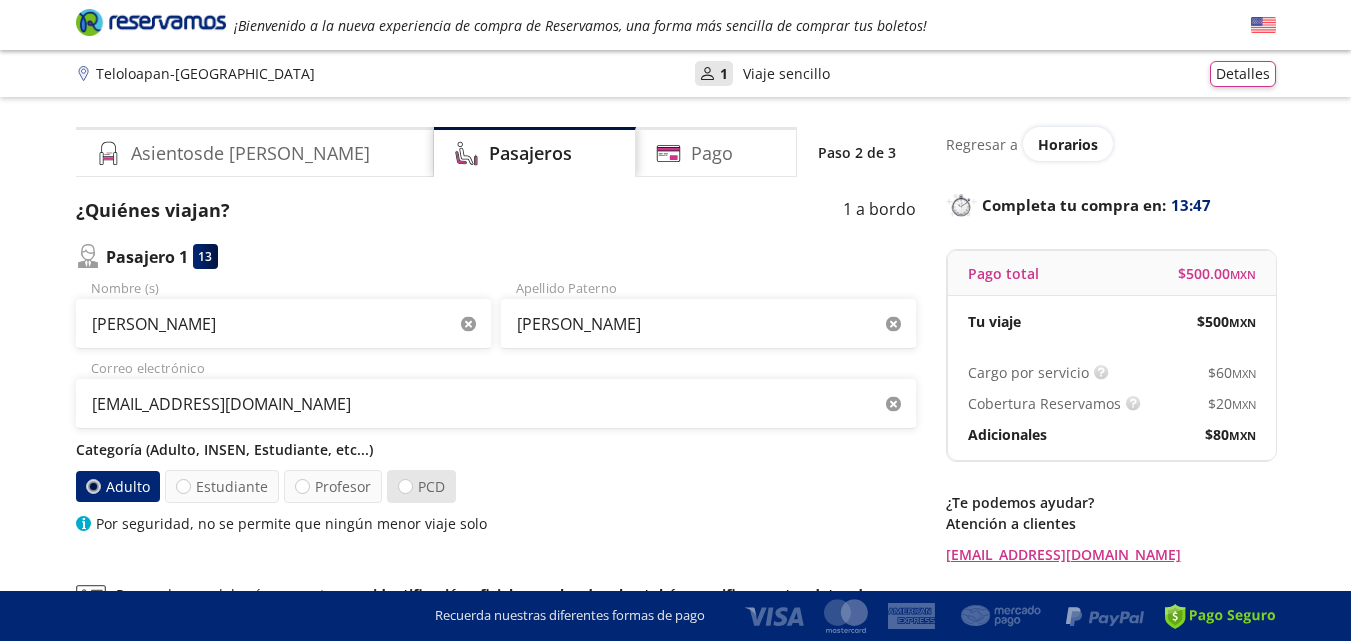 scroll, scrollTop: 200, scrollLeft: 0, axis: vertical 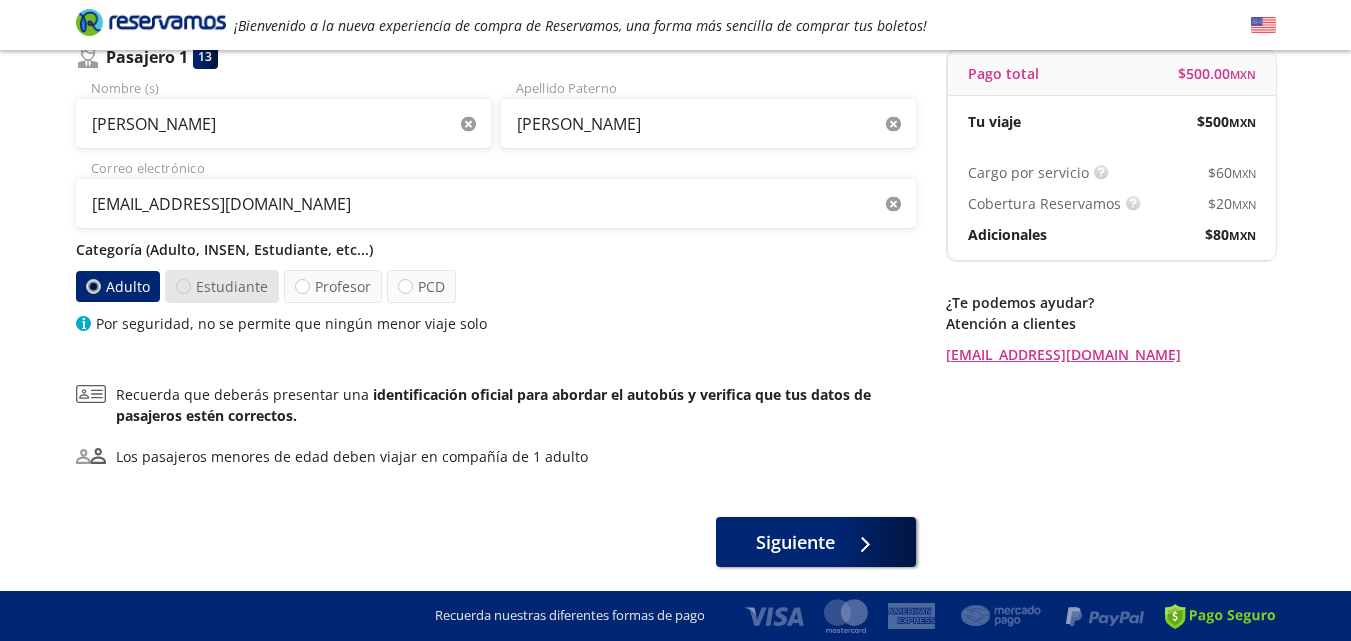 click at bounding box center (183, 286) 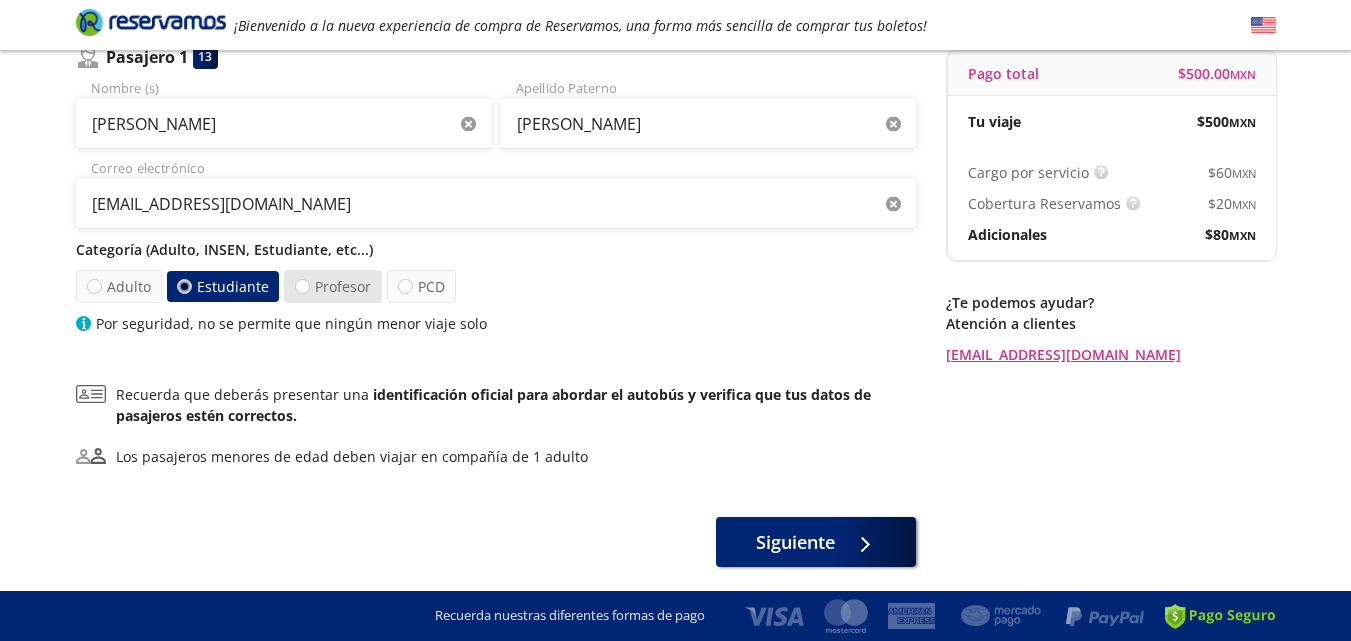 click on "Profesor" at bounding box center [333, 286] 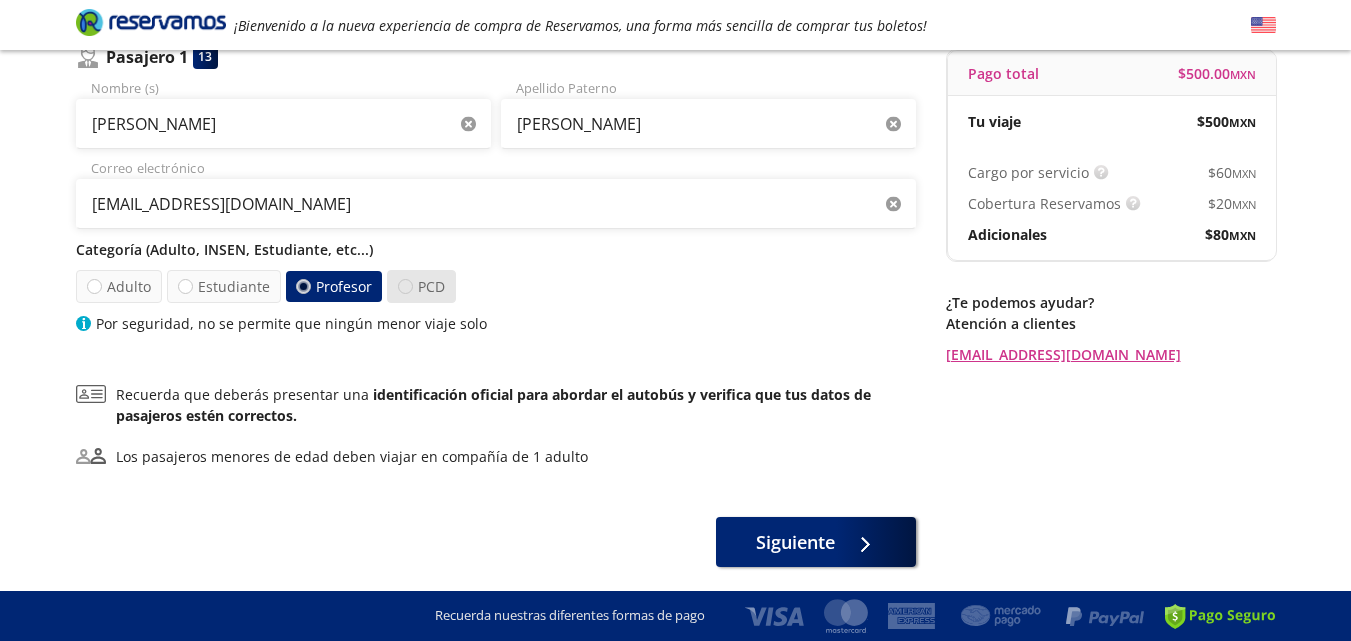 click at bounding box center [405, 286] 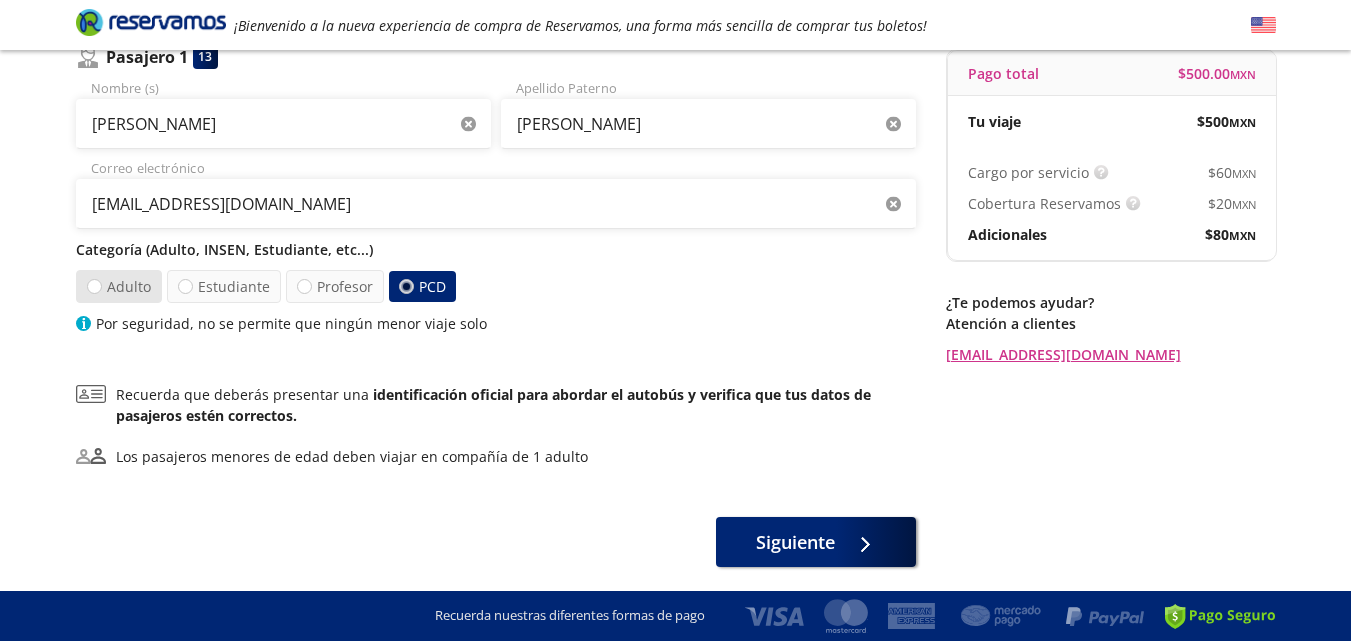 click on "Adulto" at bounding box center (118, 286) 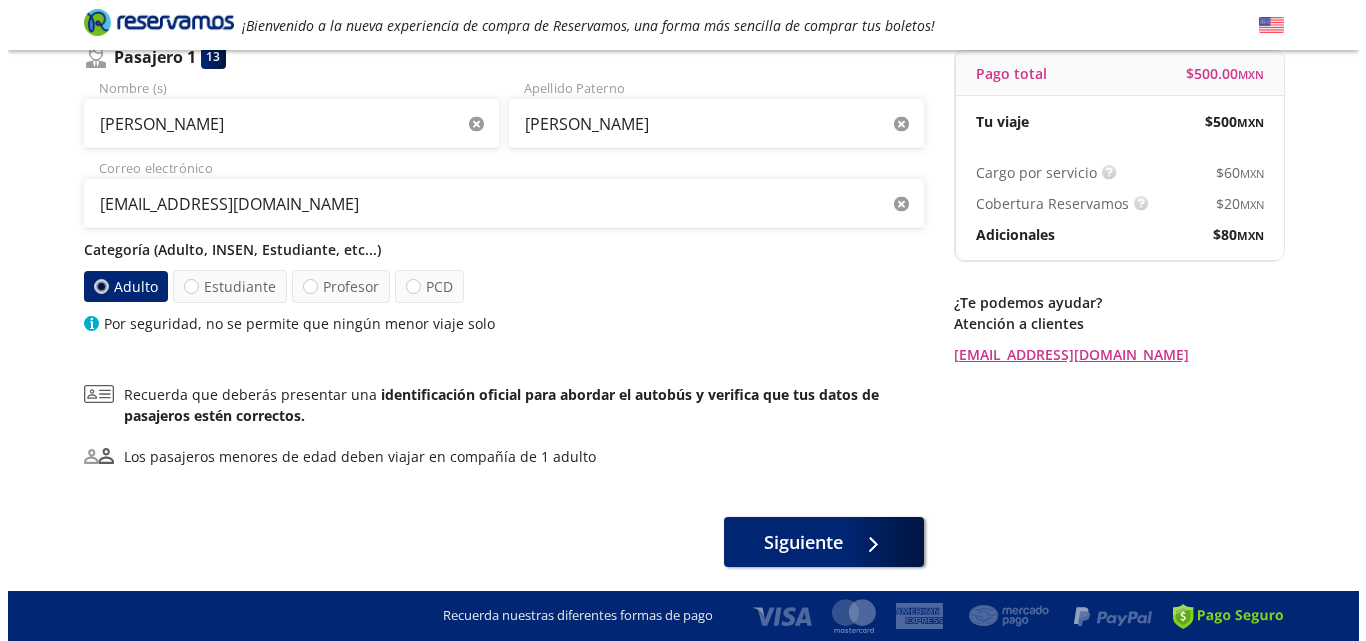 scroll, scrollTop: 0, scrollLeft: 0, axis: both 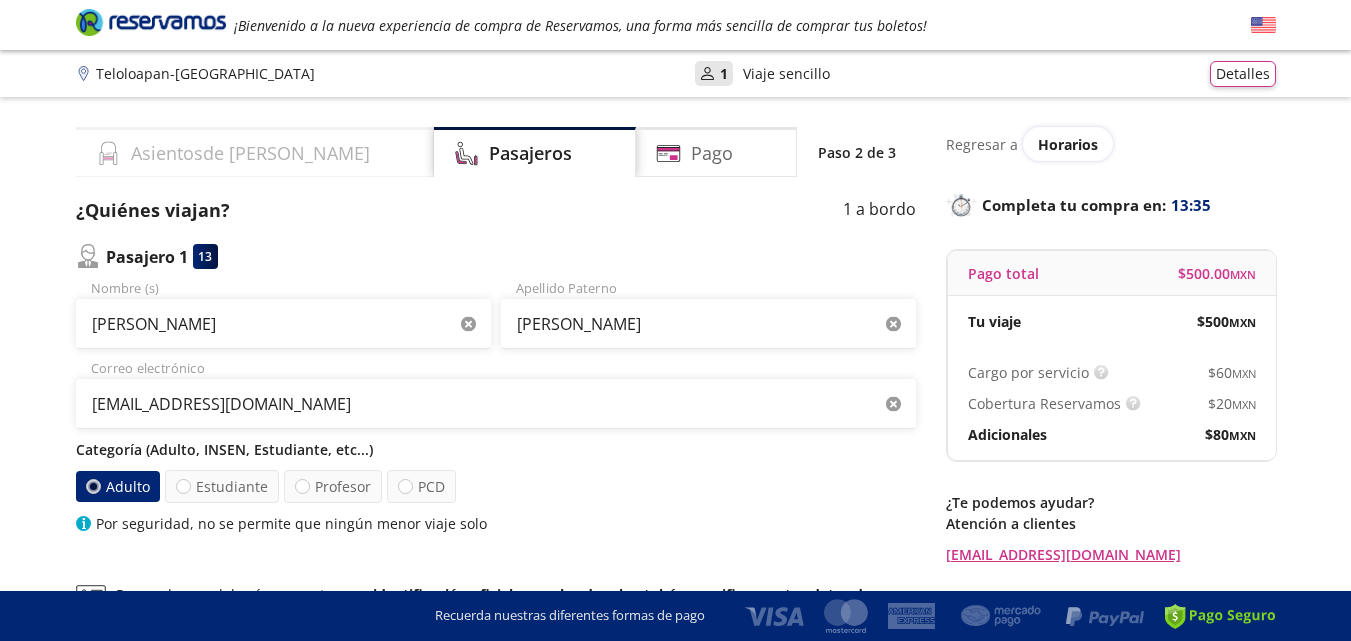 click on "Asientos  de [PERSON_NAME]" at bounding box center (250, 153) 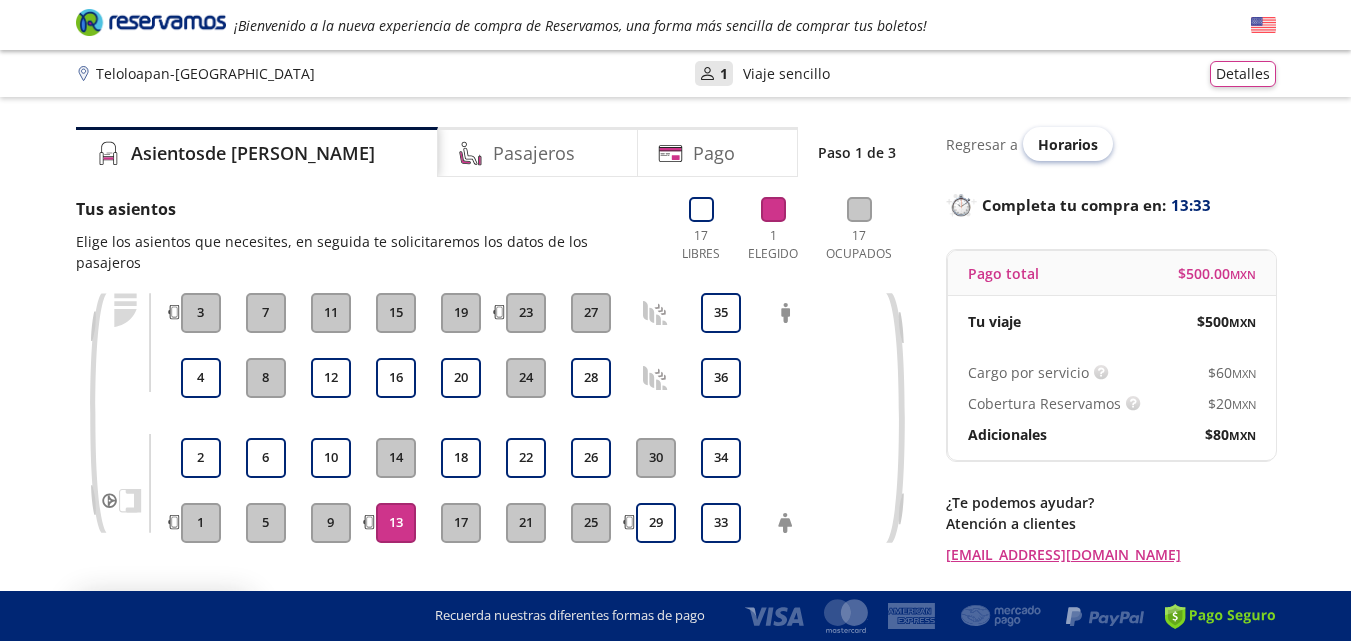 click on "Horarios" at bounding box center [1068, 144] 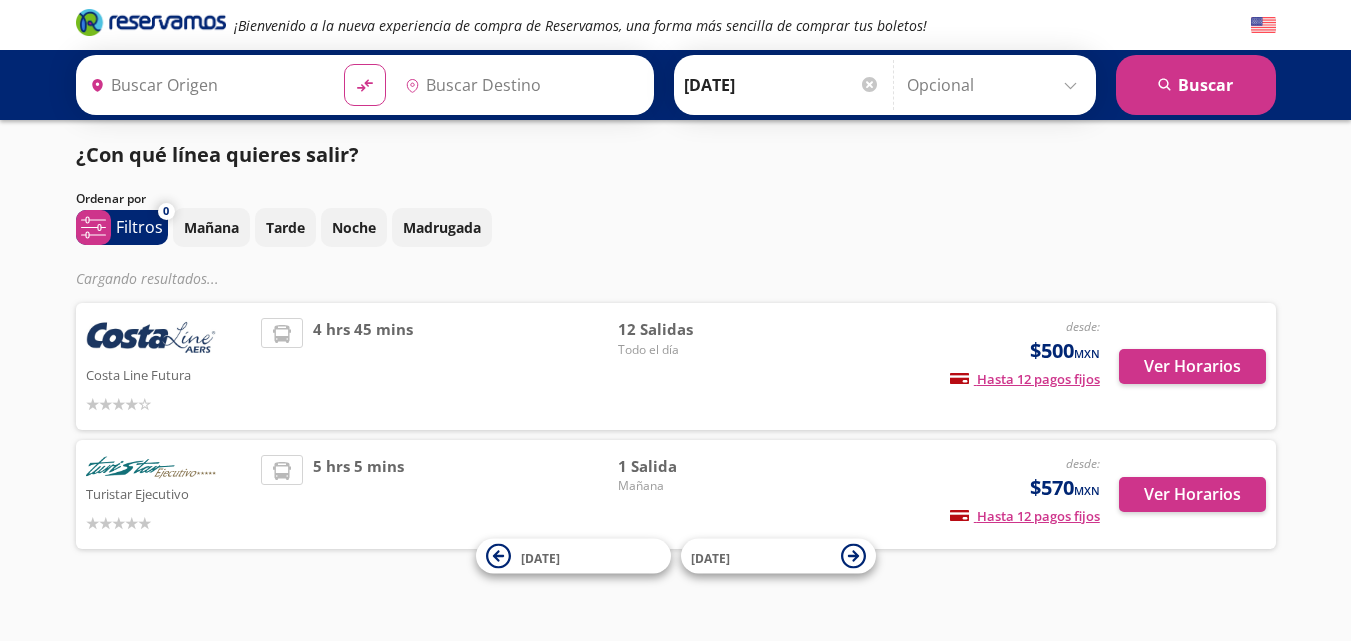 type on "[GEOGRAPHIC_DATA], [GEOGRAPHIC_DATA]" 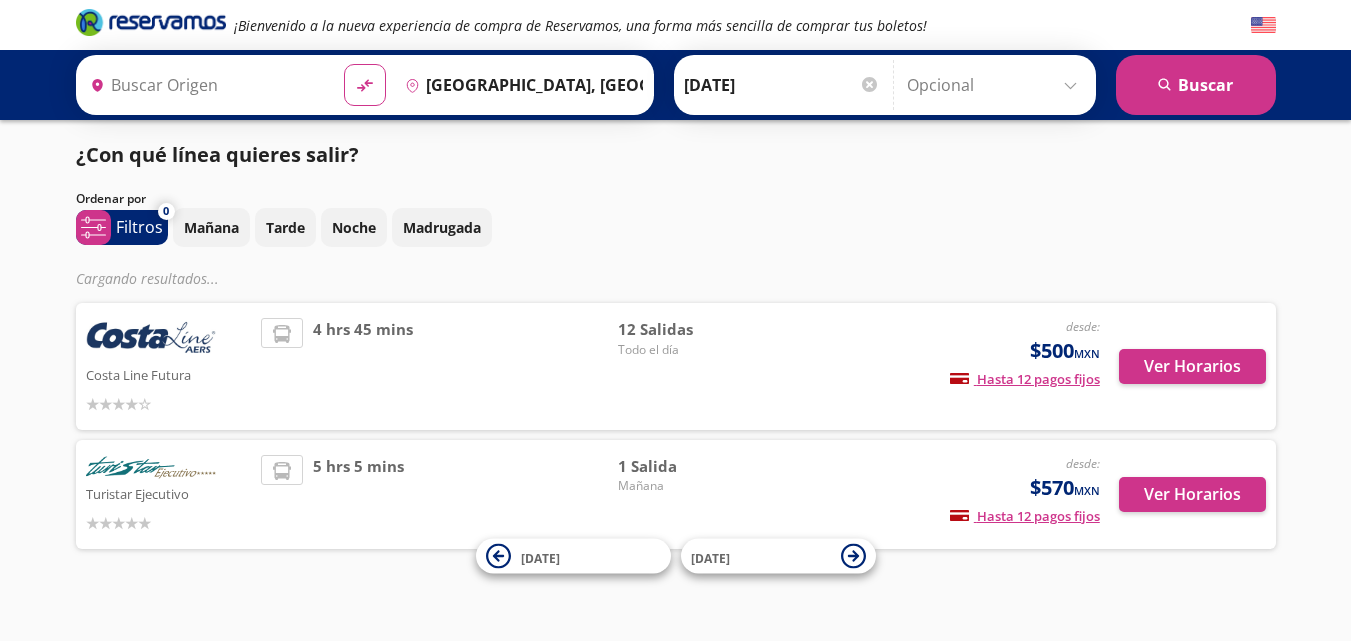 type on "Teloloapan, [GEOGRAPHIC_DATA]" 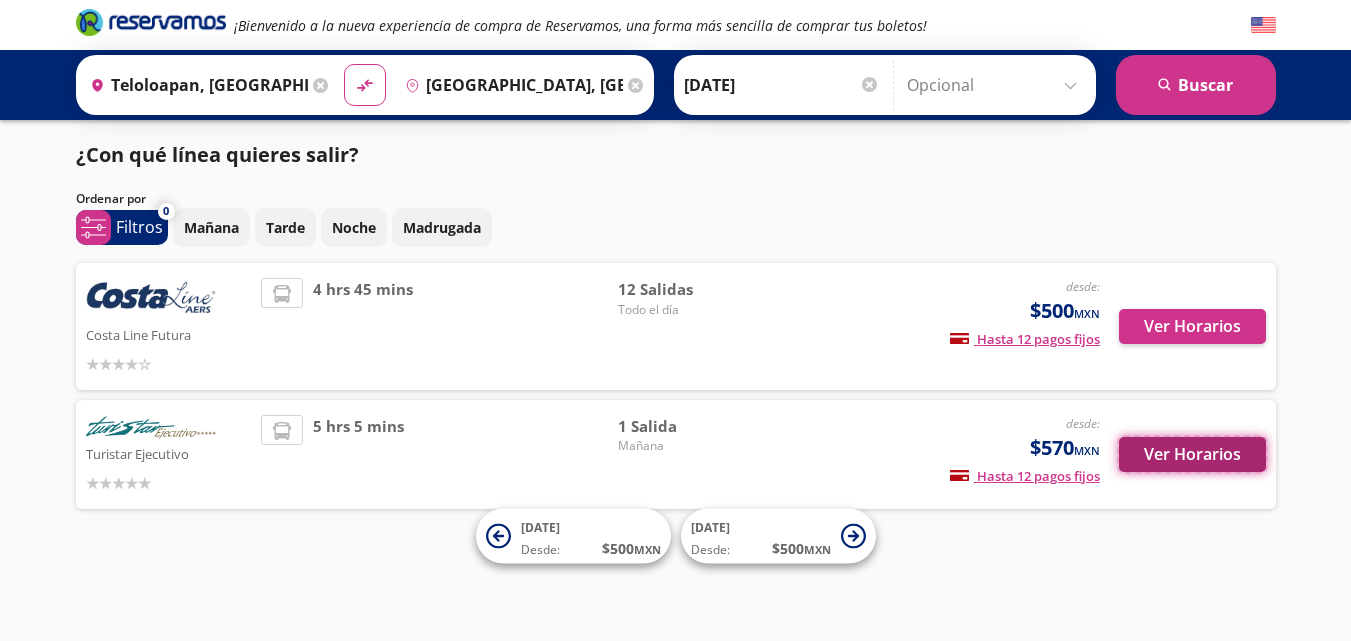click on "Ver Horarios" at bounding box center [1192, 454] 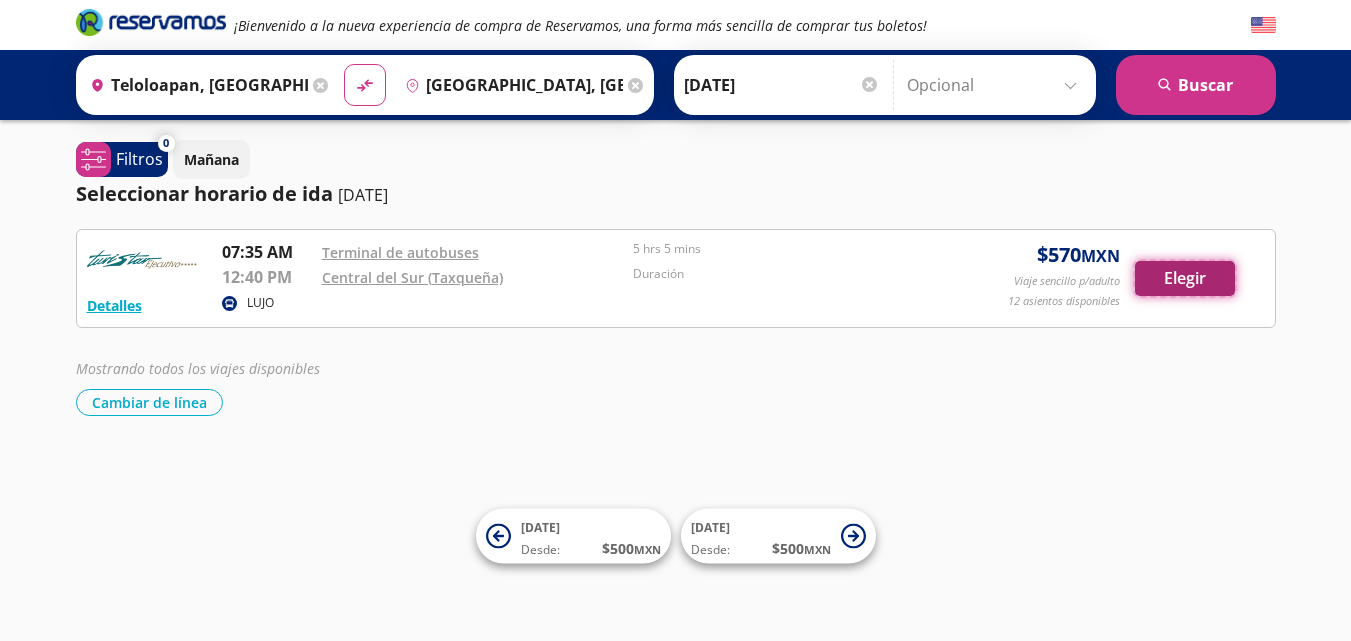 click on "Elegir" at bounding box center [1185, 278] 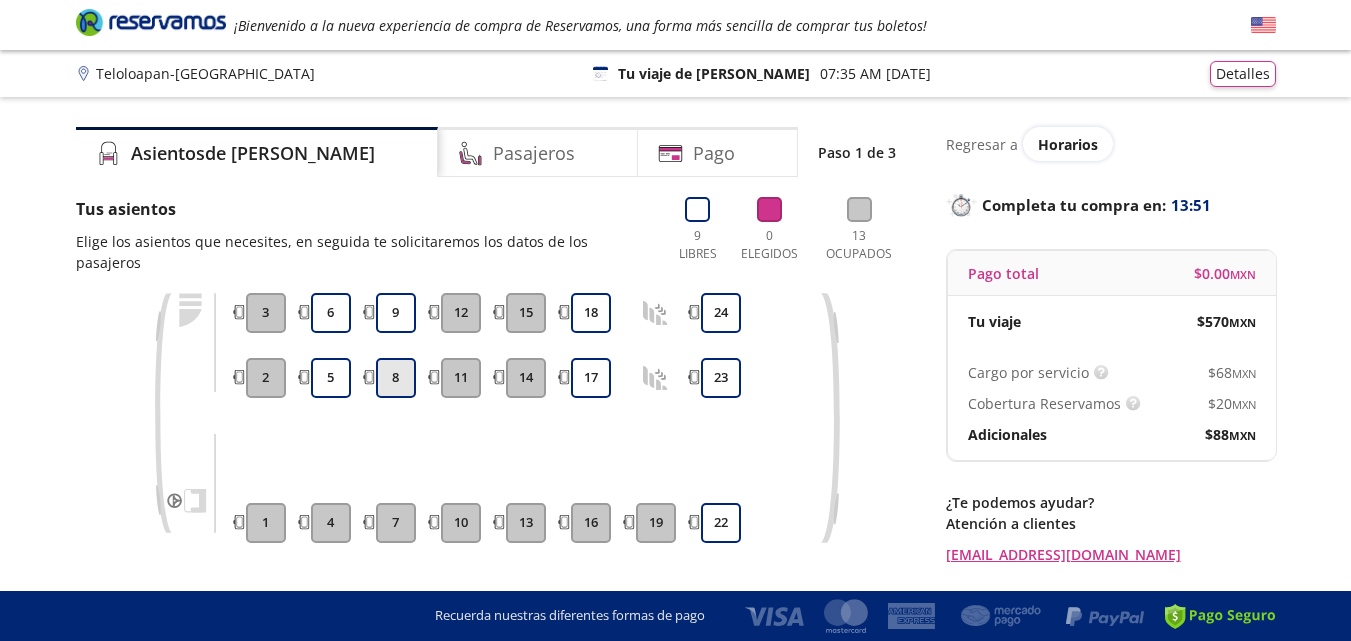 click on "8" at bounding box center [396, 378] 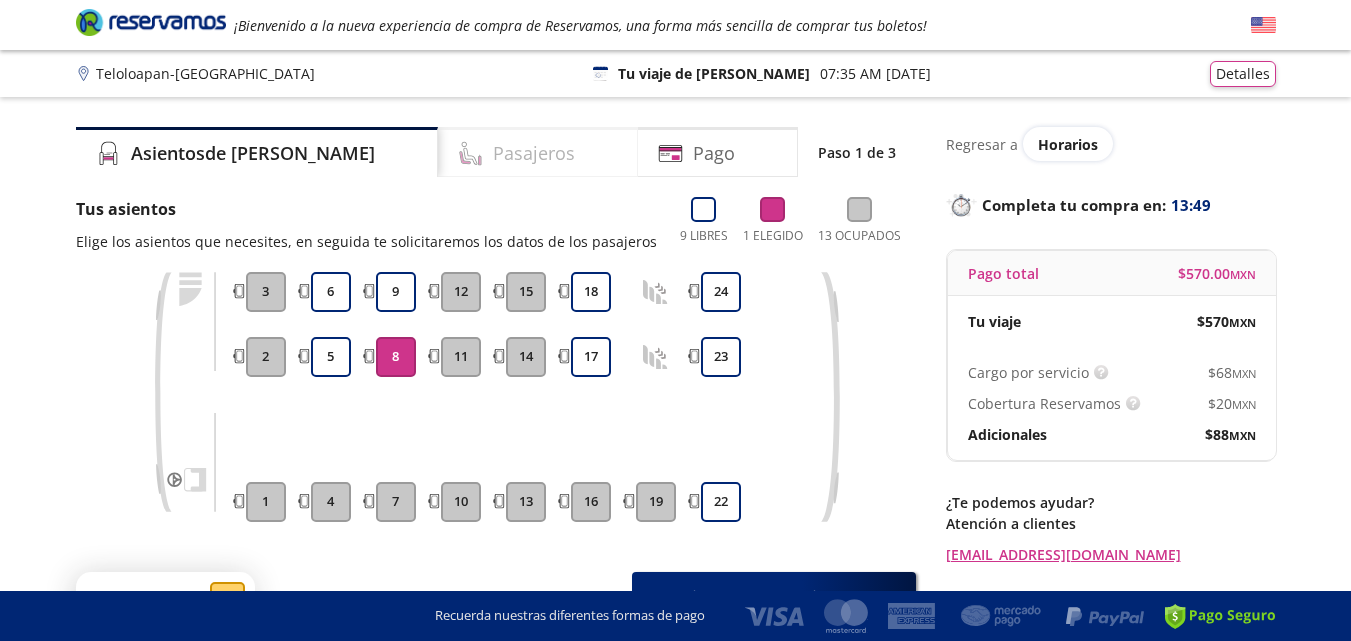 click on "Pasajeros" at bounding box center [534, 153] 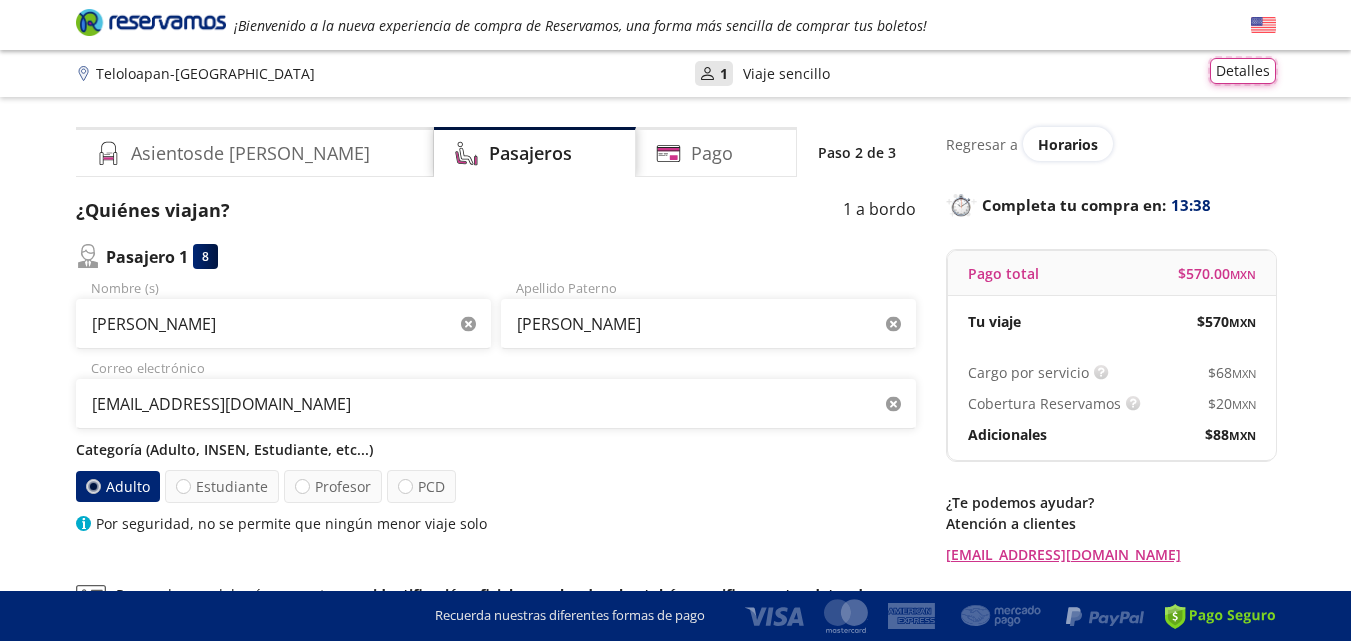 click on "Detalles" at bounding box center [1243, 71] 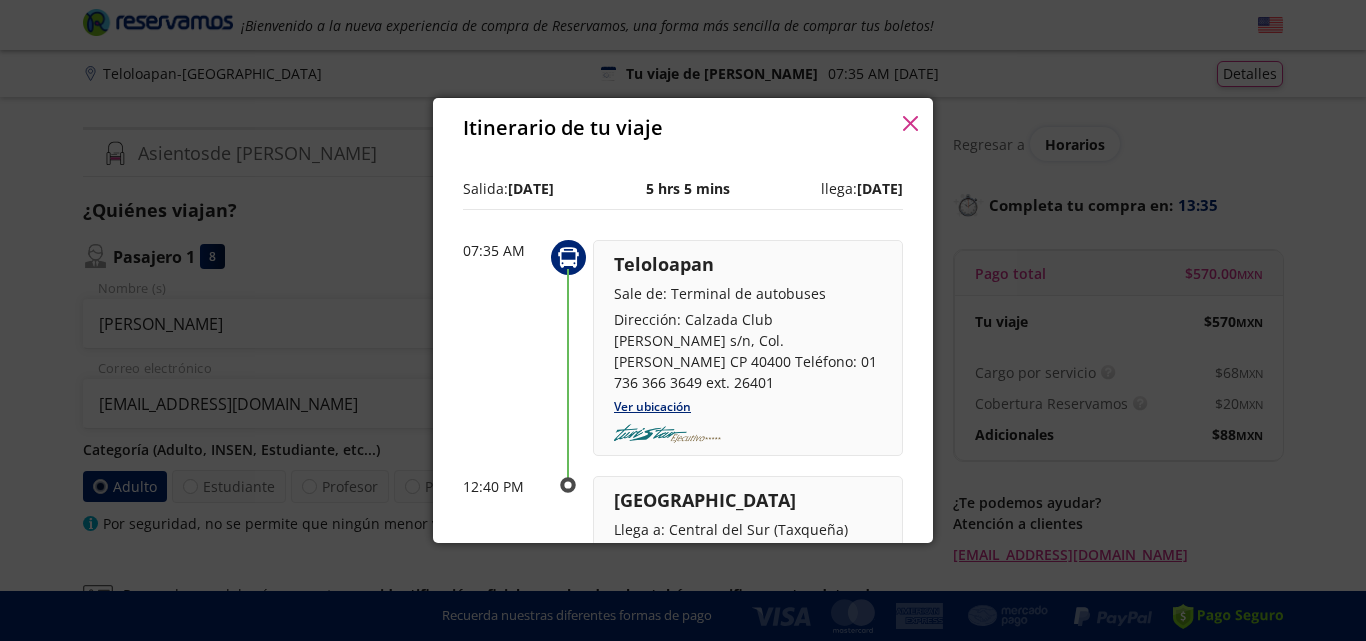 click on "Pago total $ 570.00  MXN Tu viaje  $ 570  MXN Cargo por servicio  Esto nos permite seguir trabajando para ofrecerte la mayor cobertura de rutas y brindarte una experiencia de compra segura y garantizada. $ 68  MXN Cobertura Reservamos  Sólo 1 cambio (mínimo con solicitud 6 horas previas a la salida del viaje). Válido con la misma línea que realizaste la compra. $ 20  MXN Adicionales  $ 88  MXN Salida:  [DATE] 5 hrs 5 mins llega:  [DATE] 07:35 AM Teloloapan Sale de:  Terminal de autobuses Dirección: Calzada Club [PERSON_NAME] s/n, Col. [PERSON_NAME] CP 40400
Teléfono: 01 736 366 3649 ext. 26401 Ver ubicación 12:40 PM [GEOGRAPHIC_DATA] Llega a:  [GEOGRAPHIC_DATA] (Taxqueña) 8VR6+[GEOGRAPHIC_DATA], [GEOGRAPHIC_DATA] Ver ubicación Amenidades y servicios Primera Clase Baños TV Boleto Electrónico" at bounding box center [683, 350] 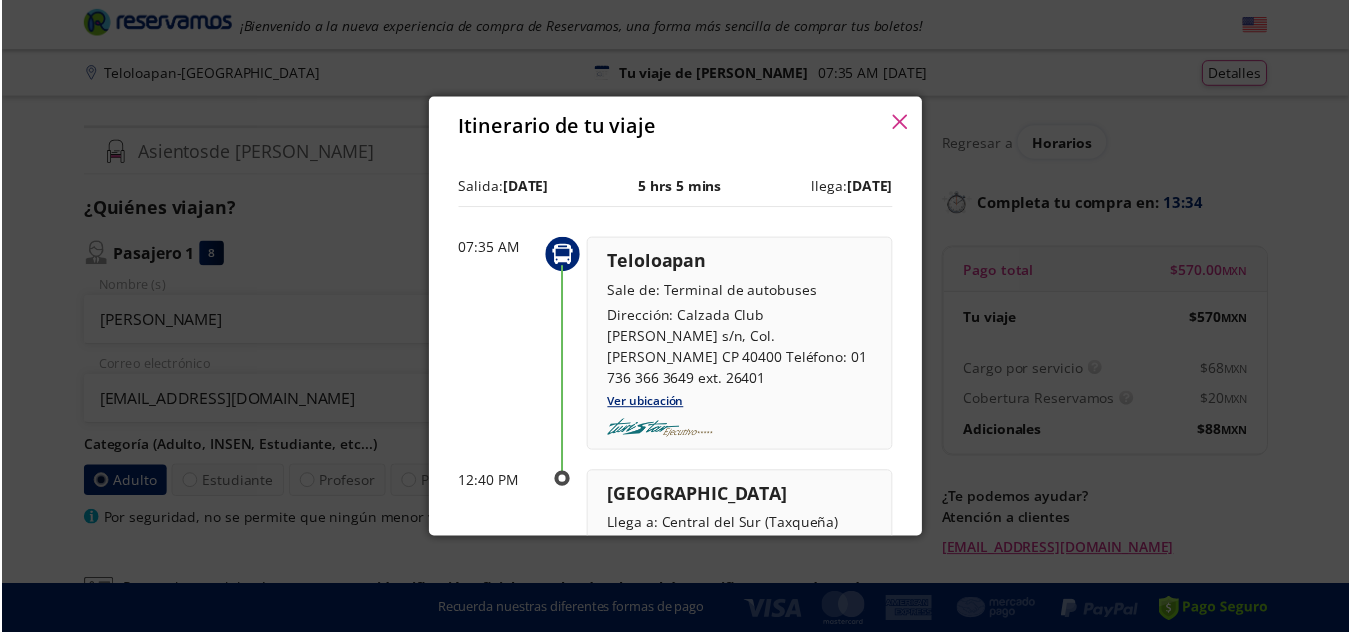 scroll, scrollTop: 264, scrollLeft: 0, axis: vertical 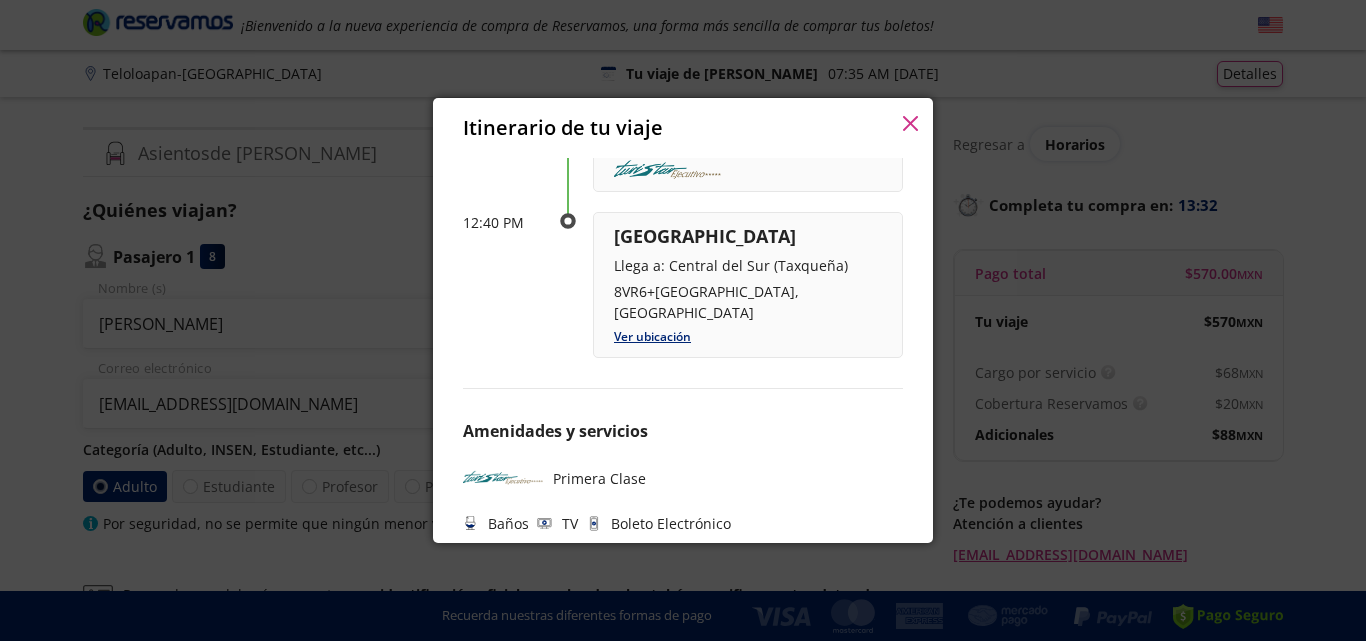 click 